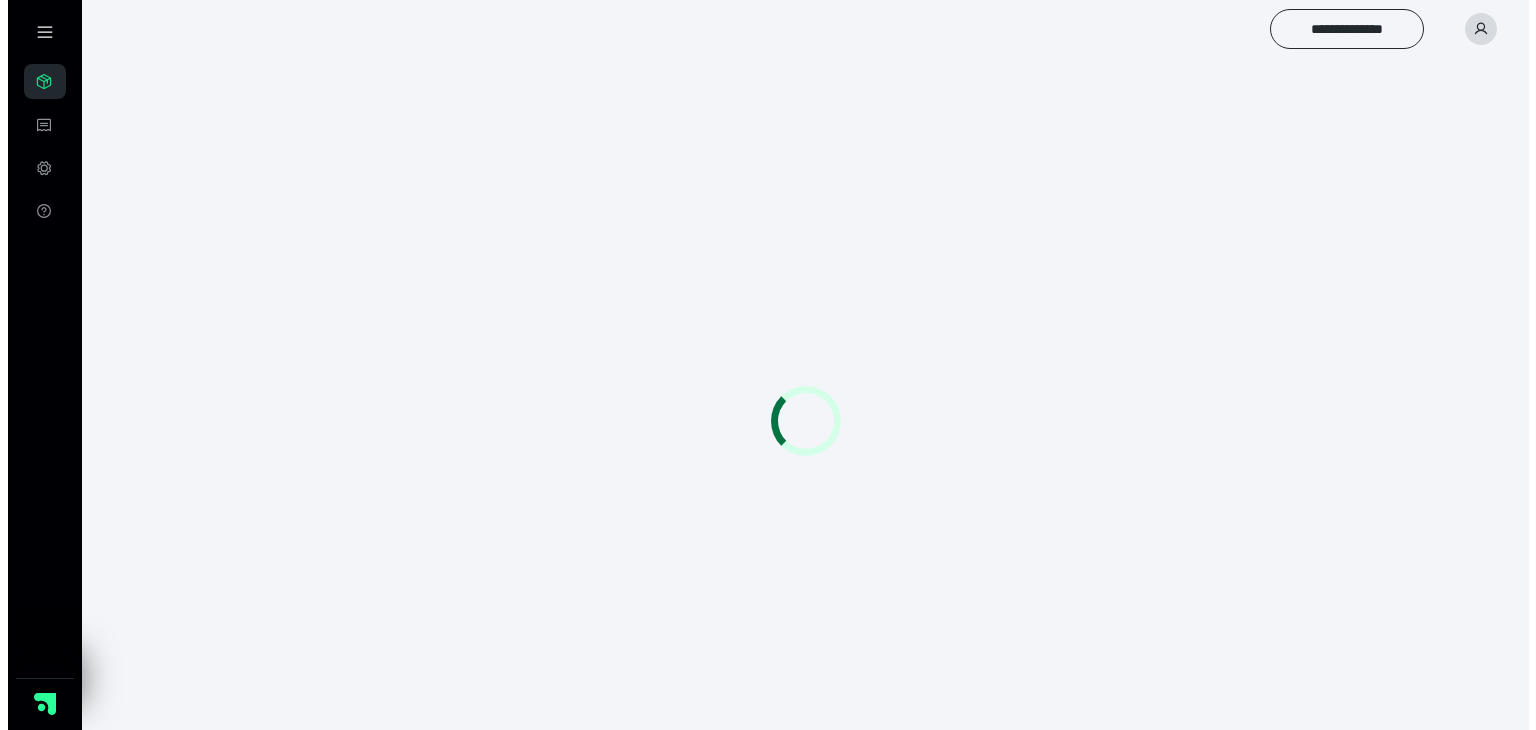 scroll, scrollTop: 0, scrollLeft: 0, axis: both 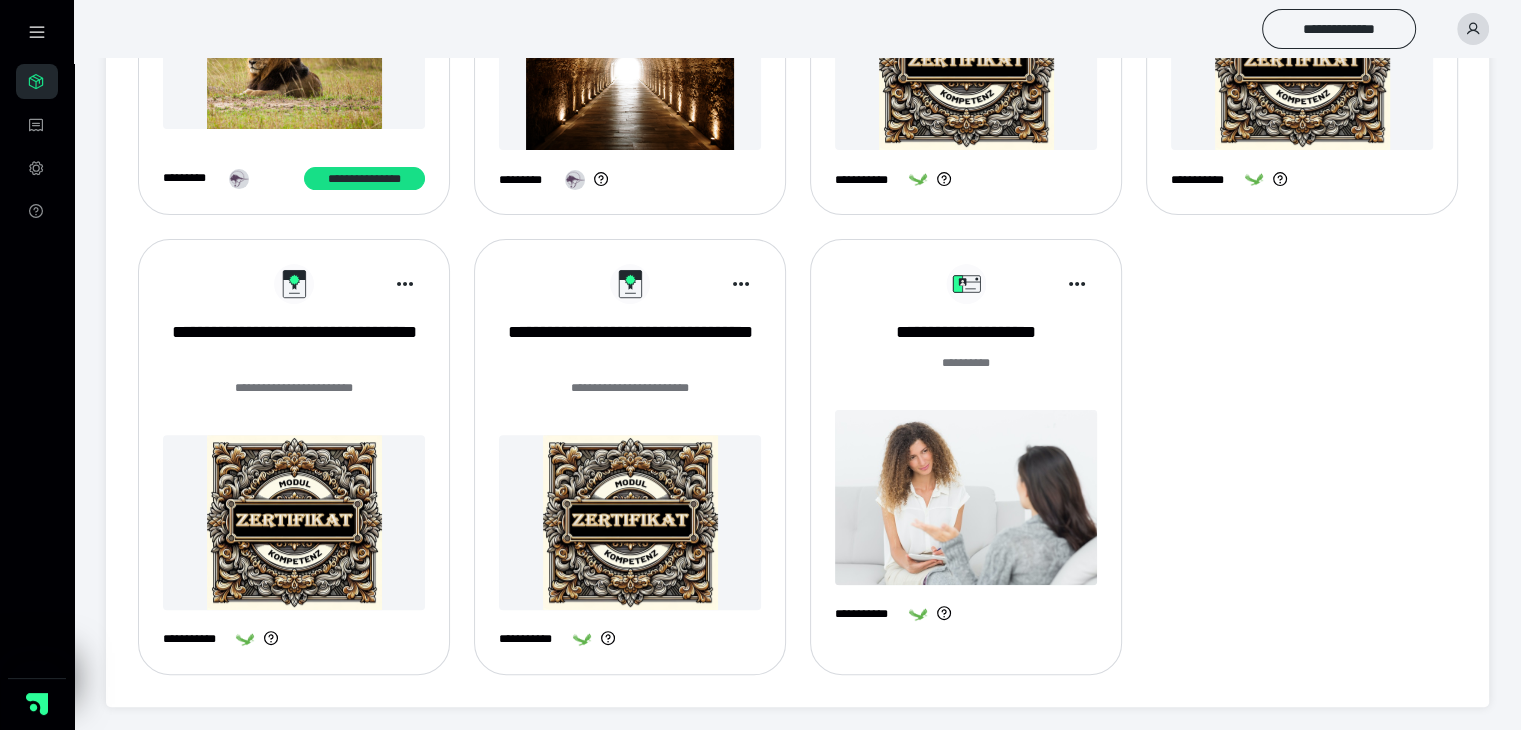 click on "*******   **" at bounding box center (966, 363) 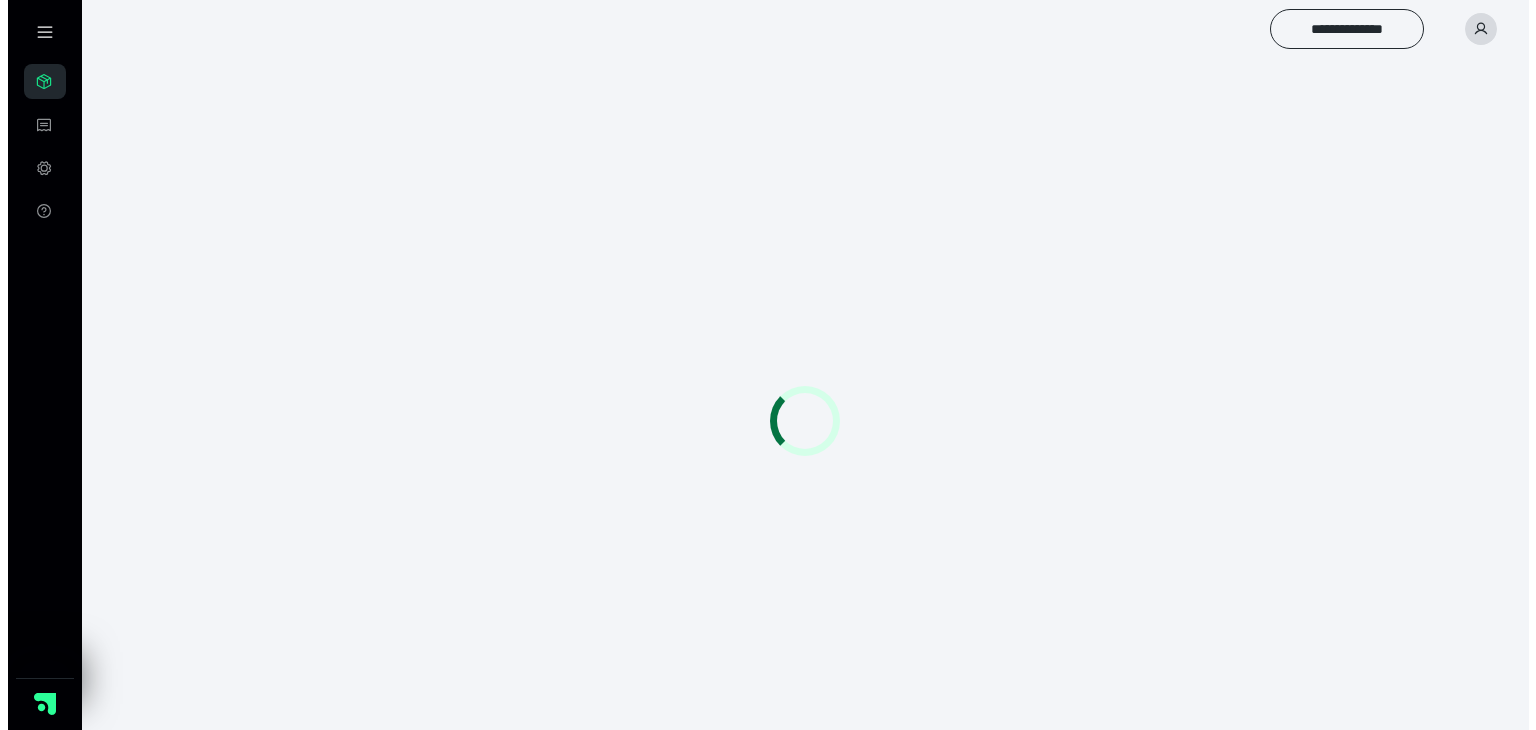 scroll, scrollTop: 0, scrollLeft: 0, axis: both 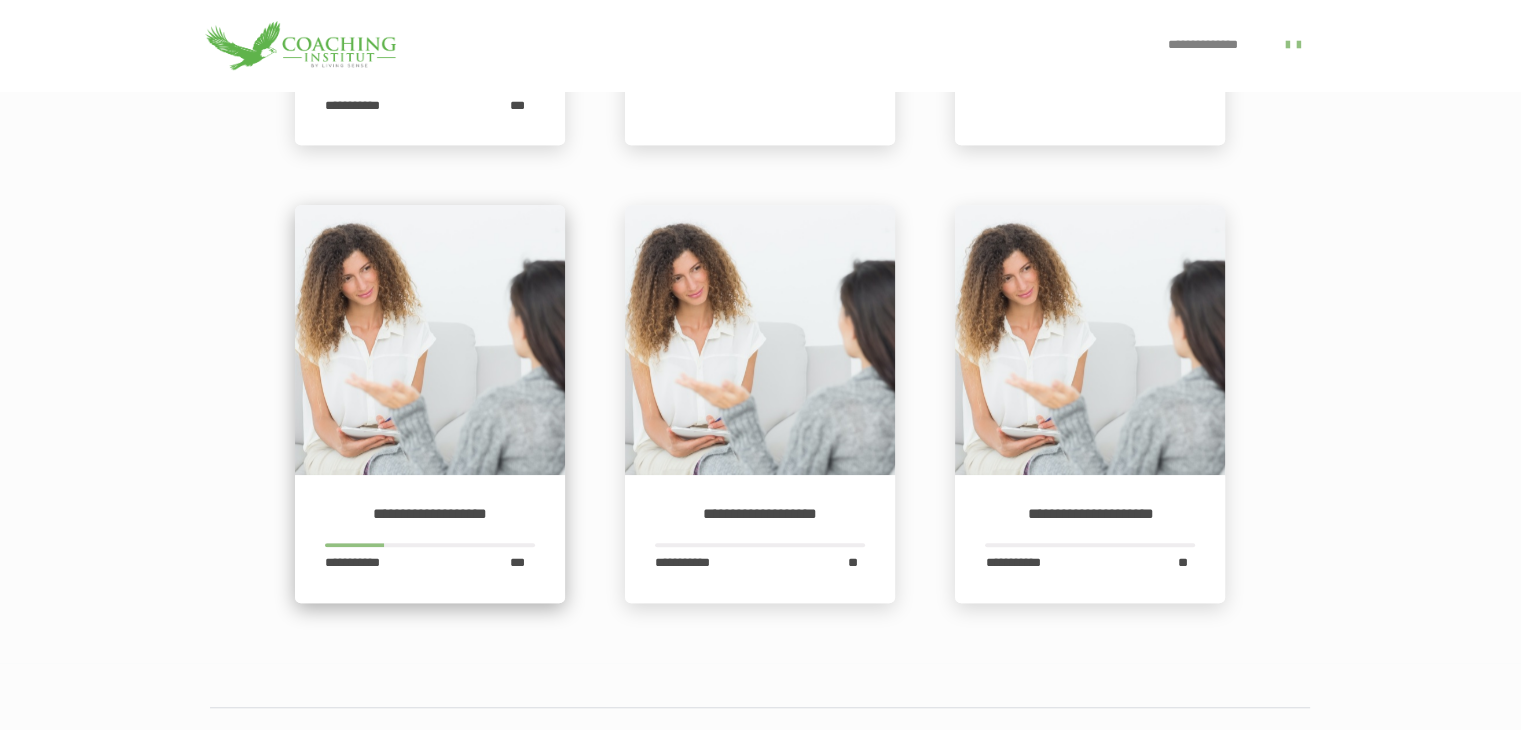 click on "**********" at bounding box center (430, 539) 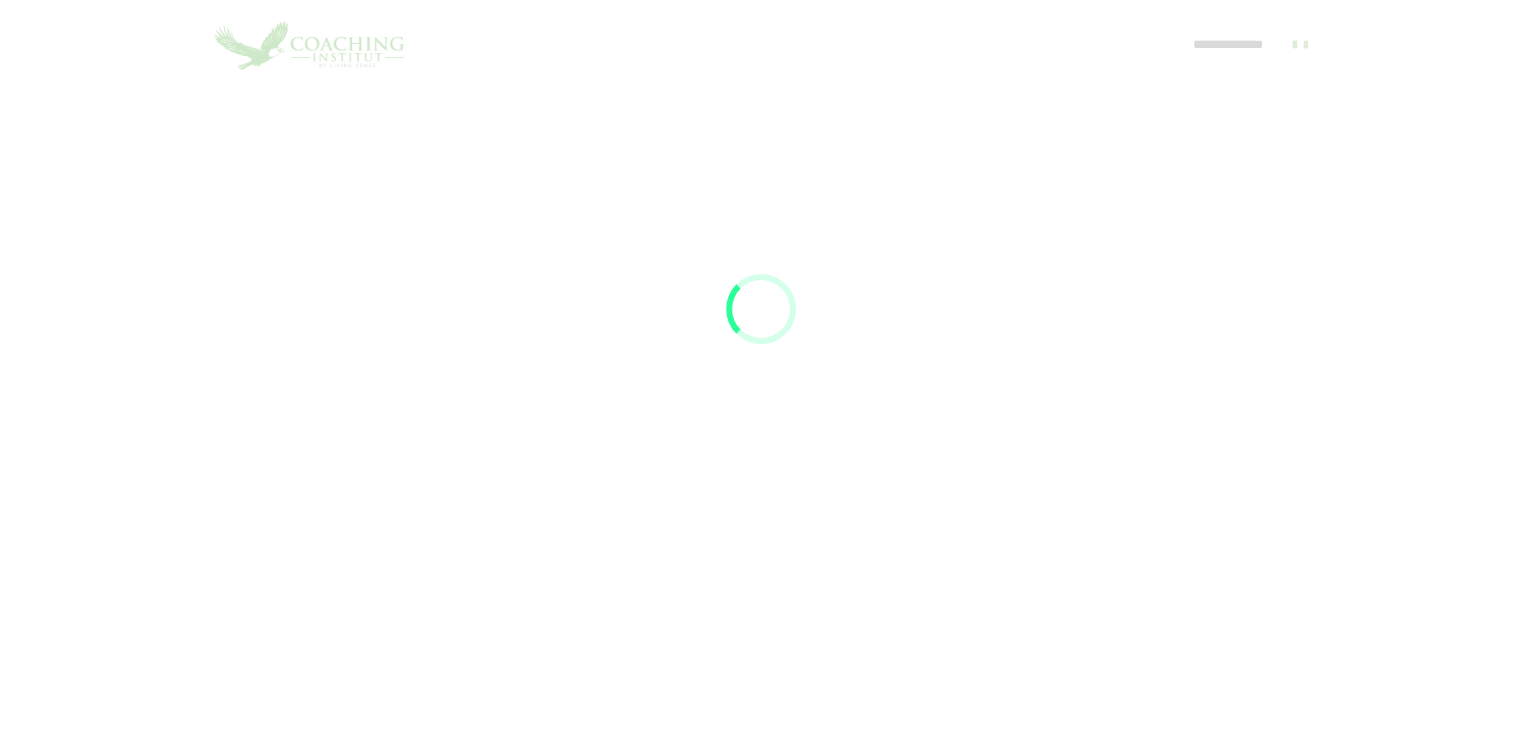 scroll, scrollTop: 0, scrollLeft: 0, axis: both 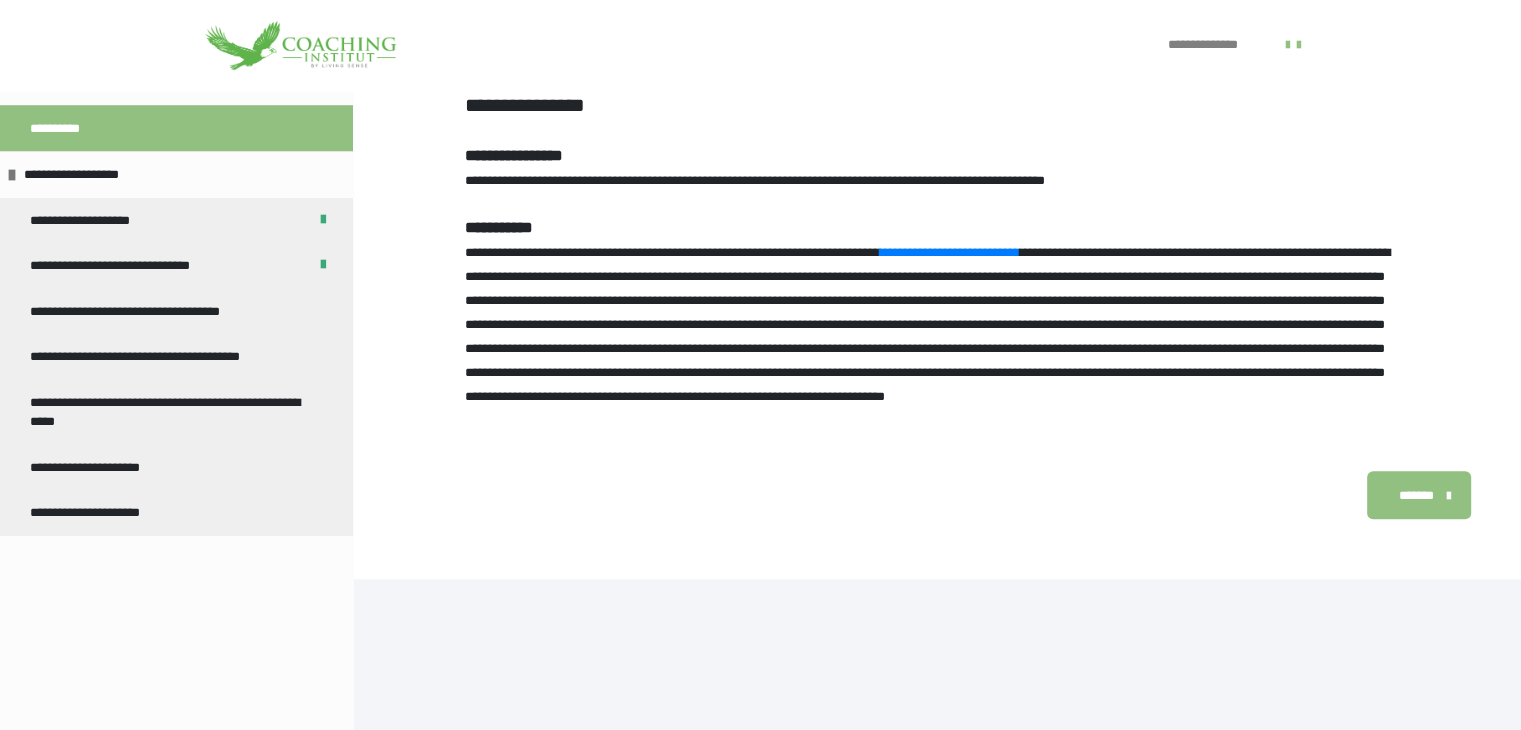 click on "*******" at bounding box center (1419, 495) 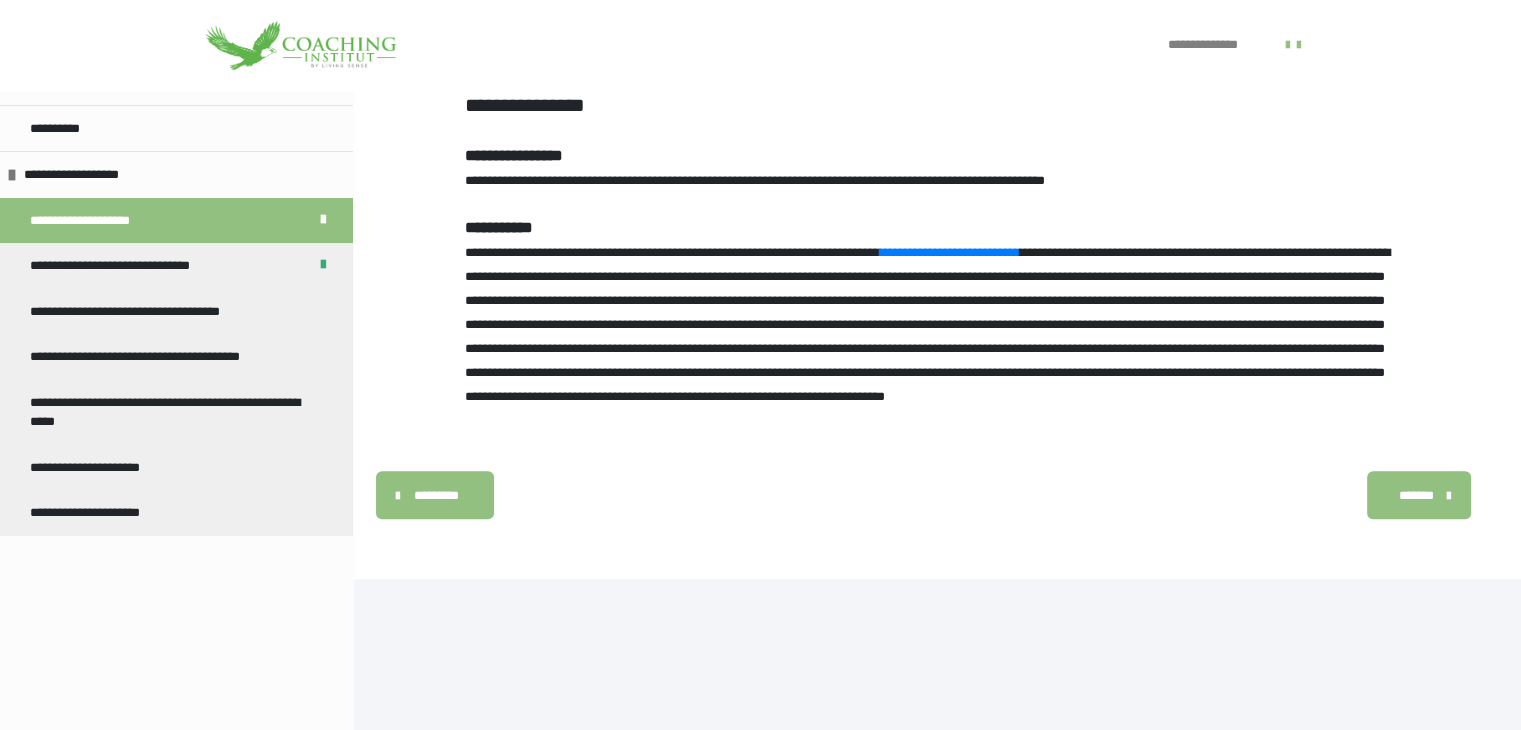 scroll, scrollTop: 474, scrollLeft: 0, axis: vertical 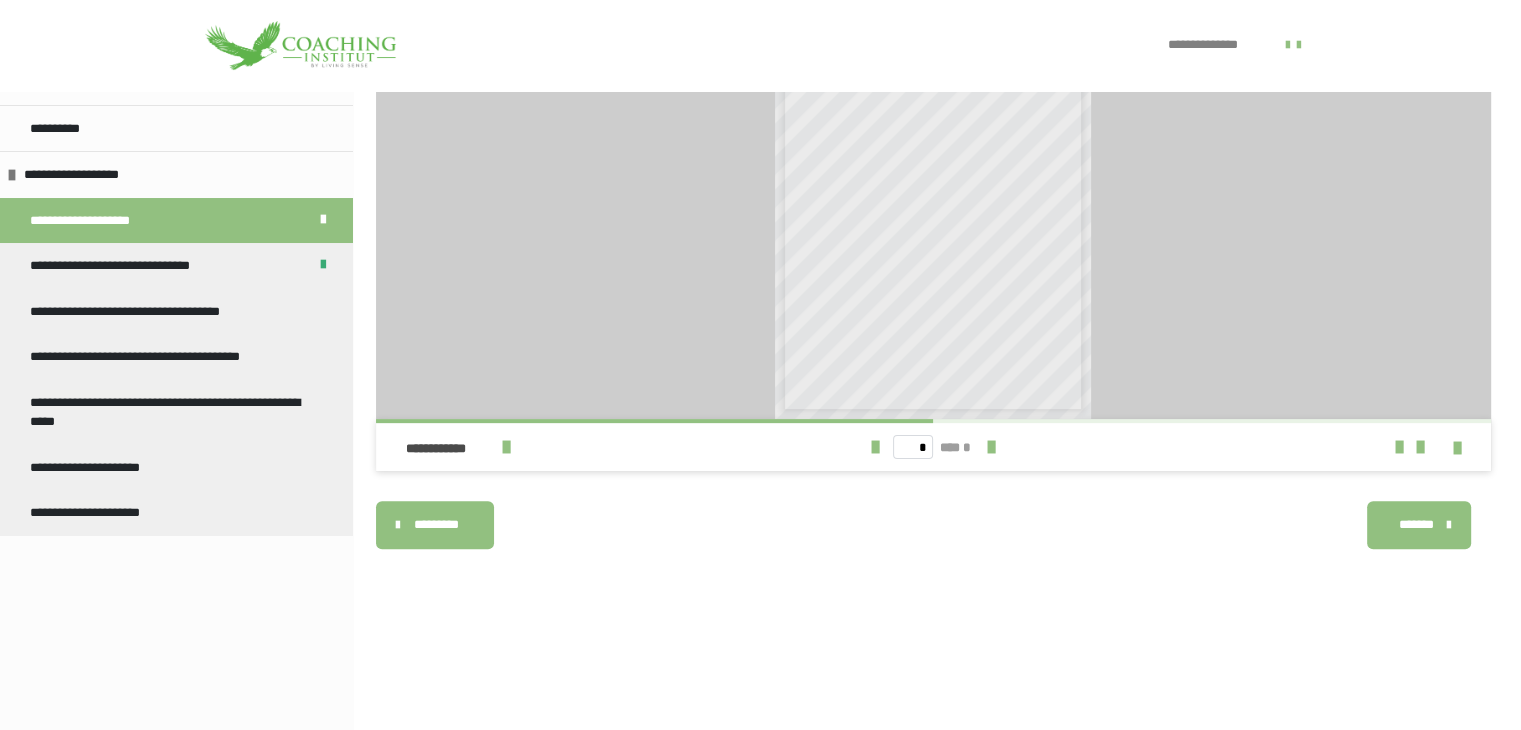 click on "*******" at bounding box center (1416, 525) 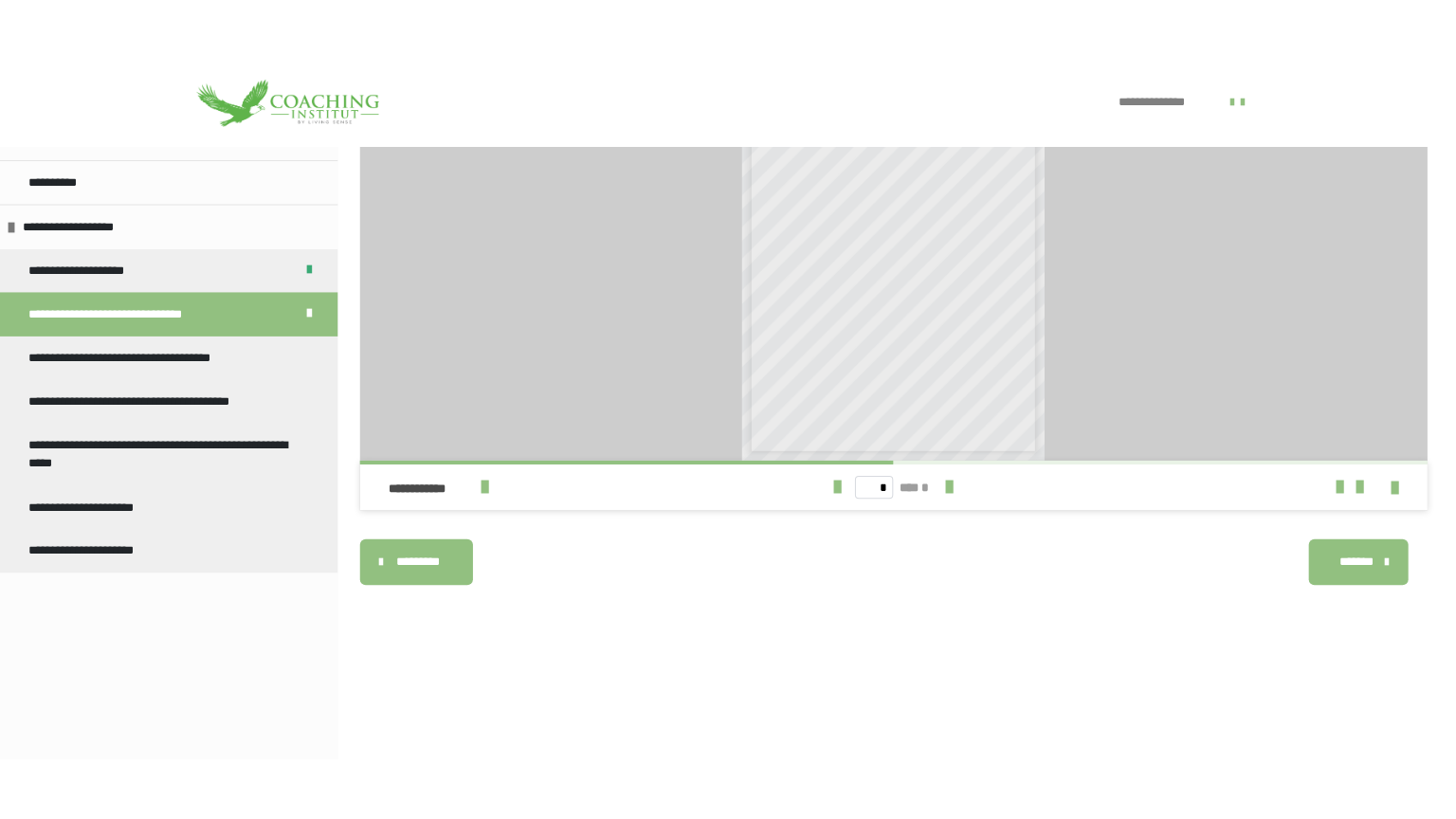scroll, scrollTop: 980, scrollLeft: 0, axis: vertical 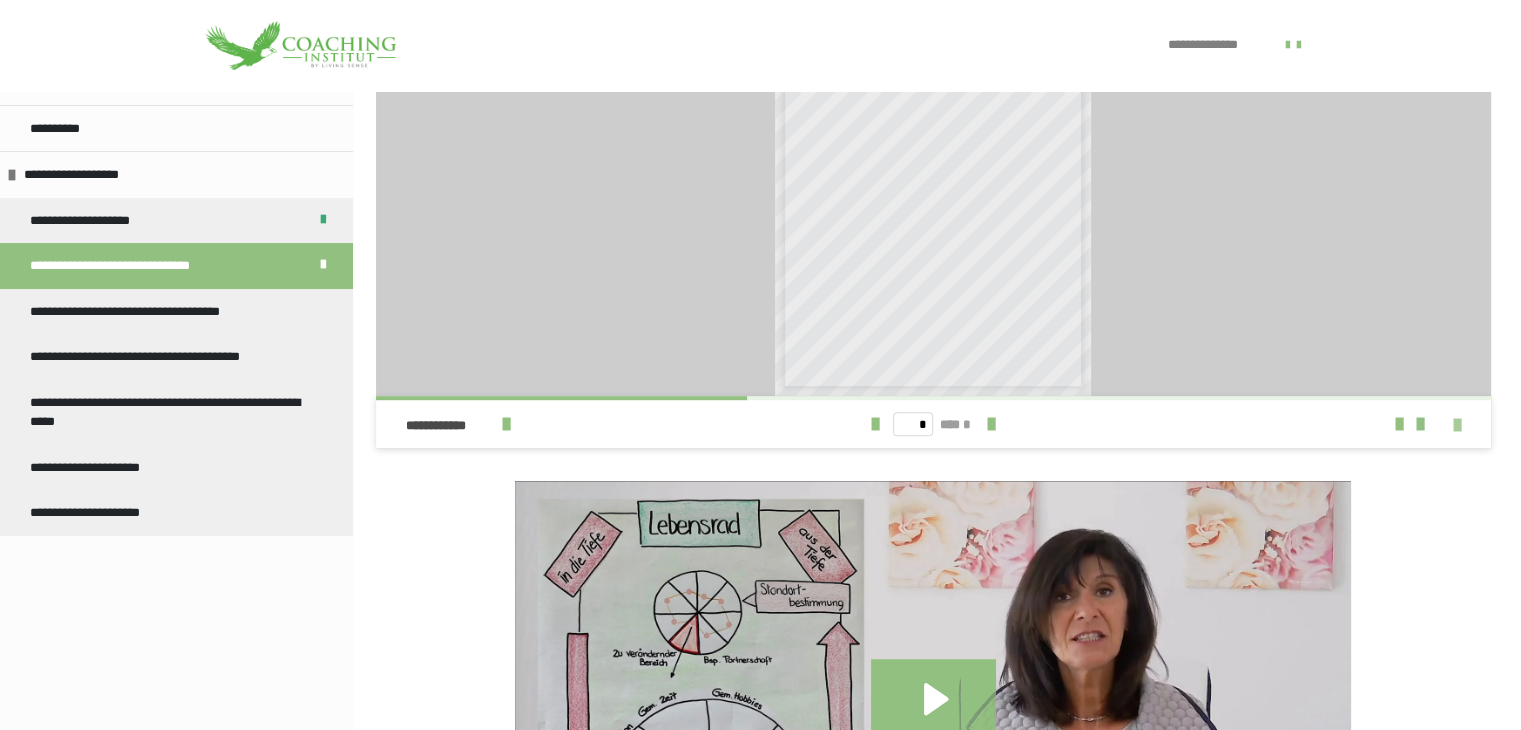click at bounding box center [1457, 425] 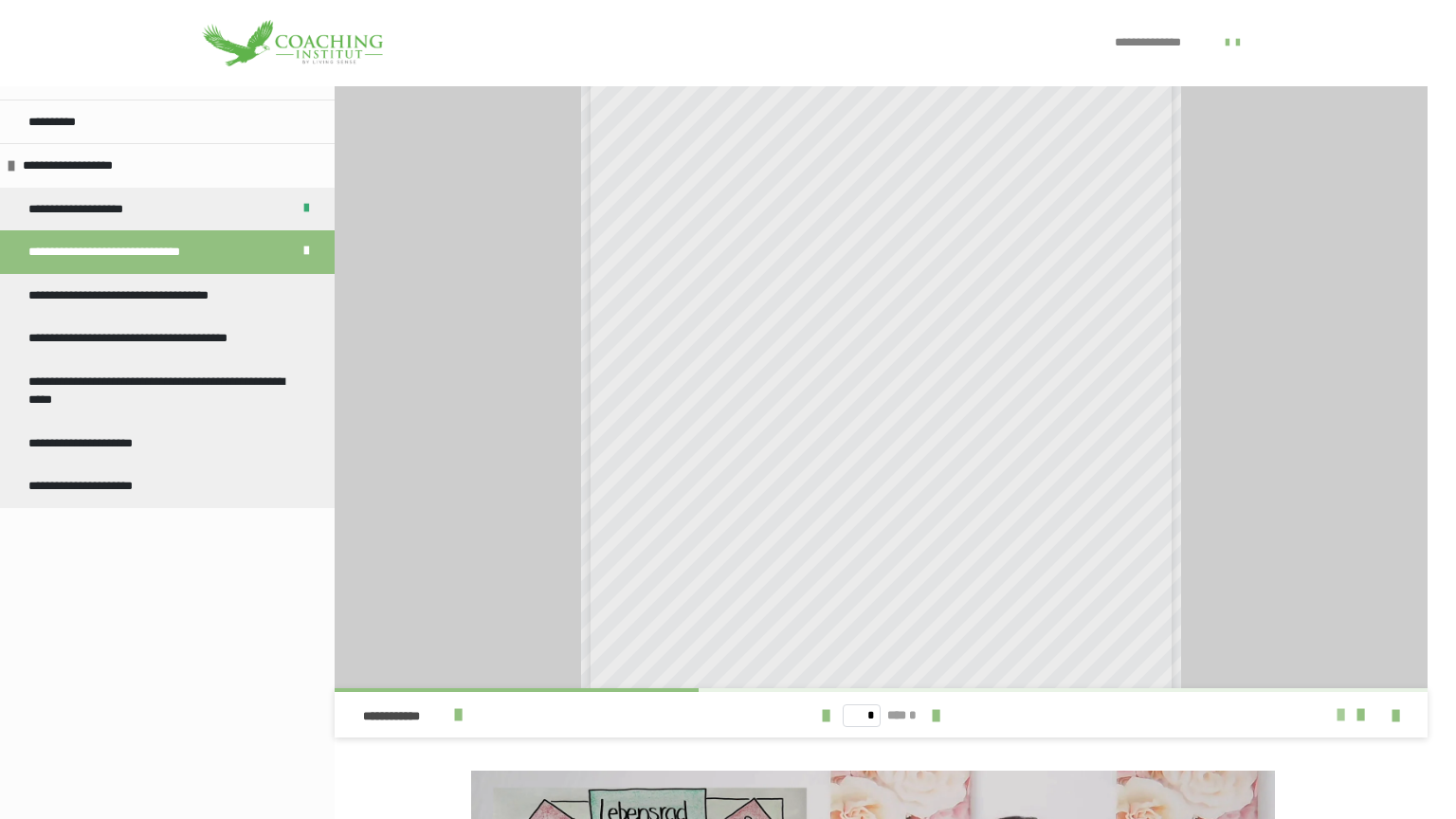 click at bounding box center [1340, 715] 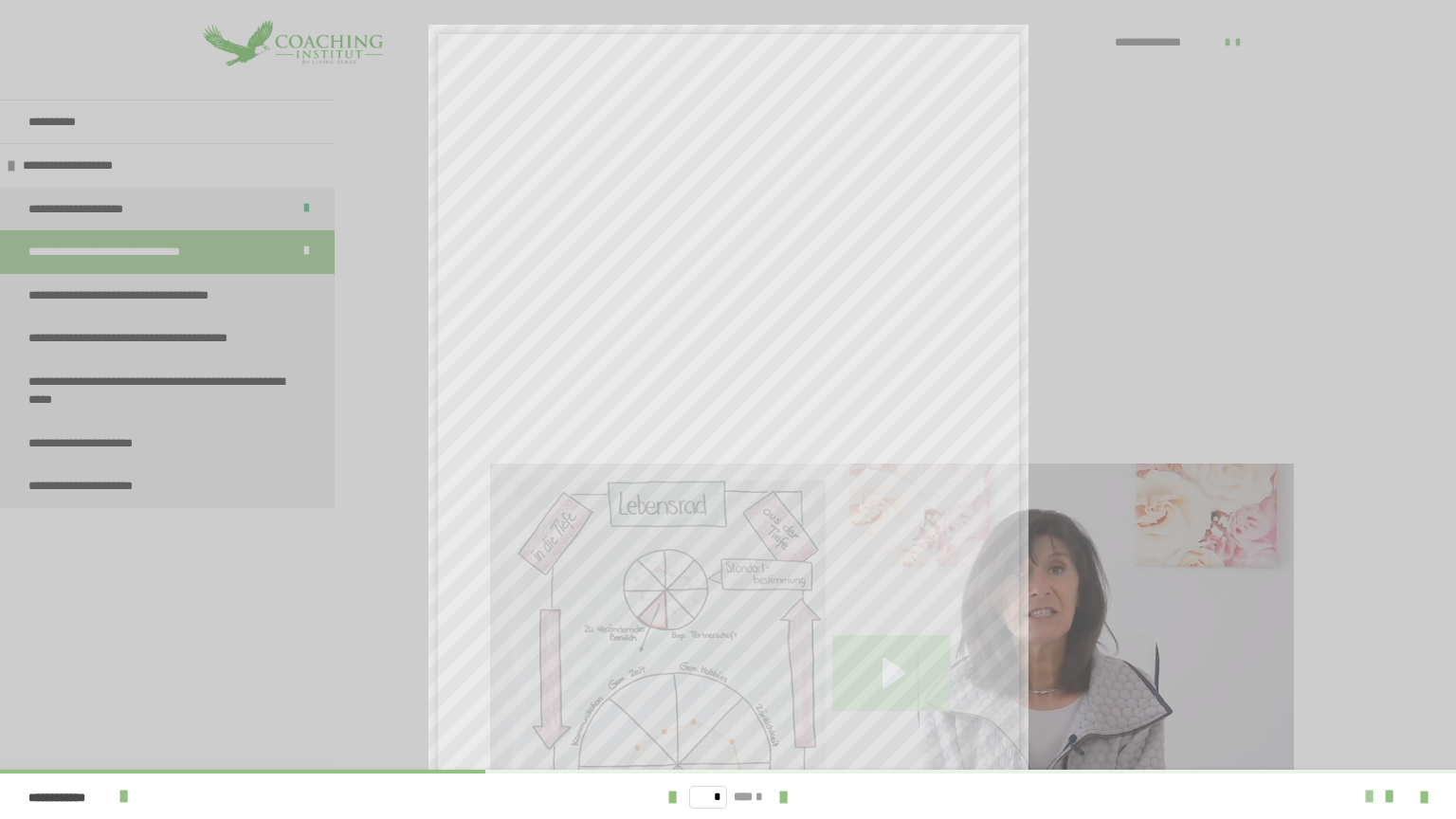 click at bounding box center [1369, 796] 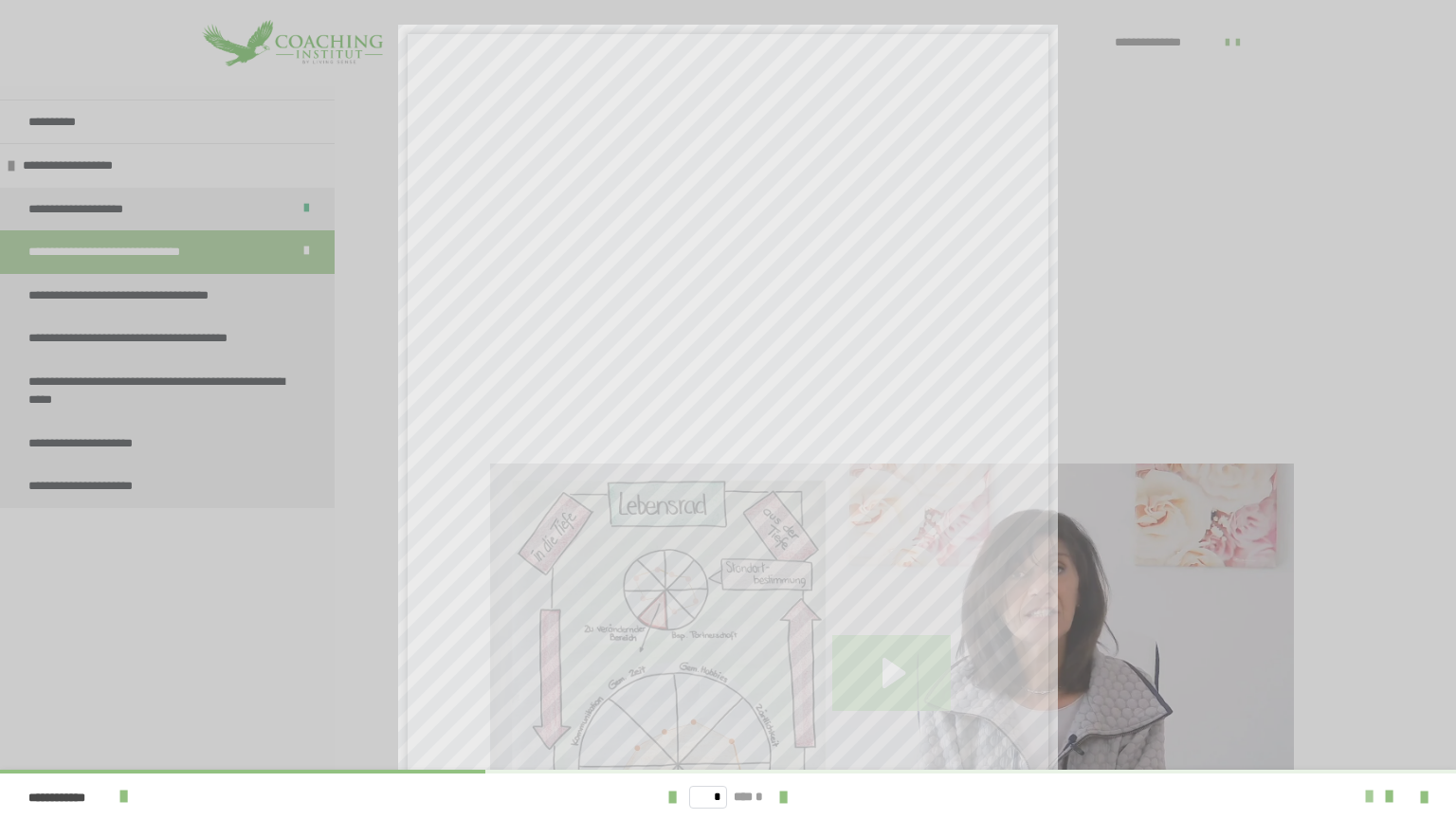 click at bounding box center [1369, 796] 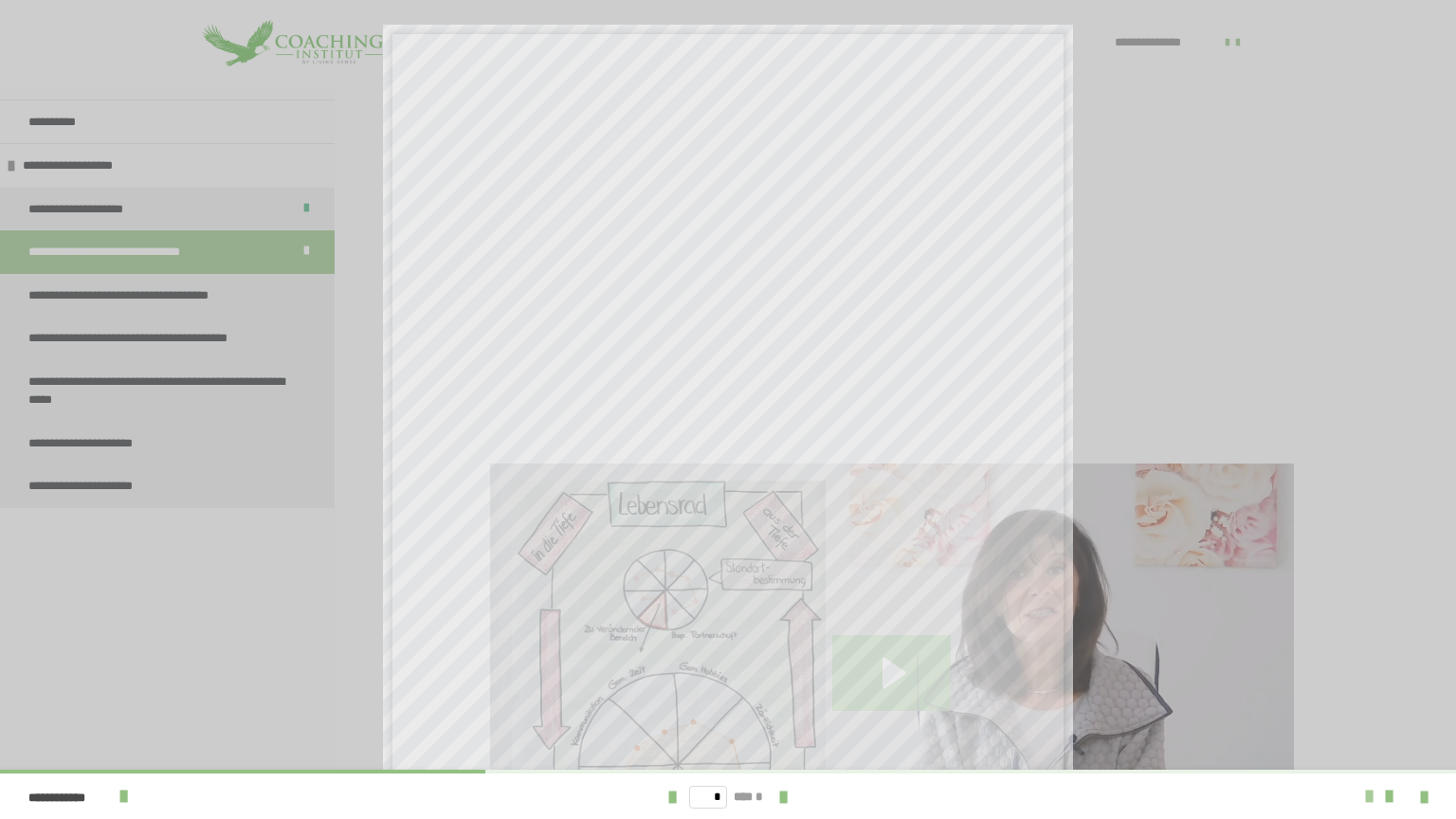 click at bounding box center [1369, 796] 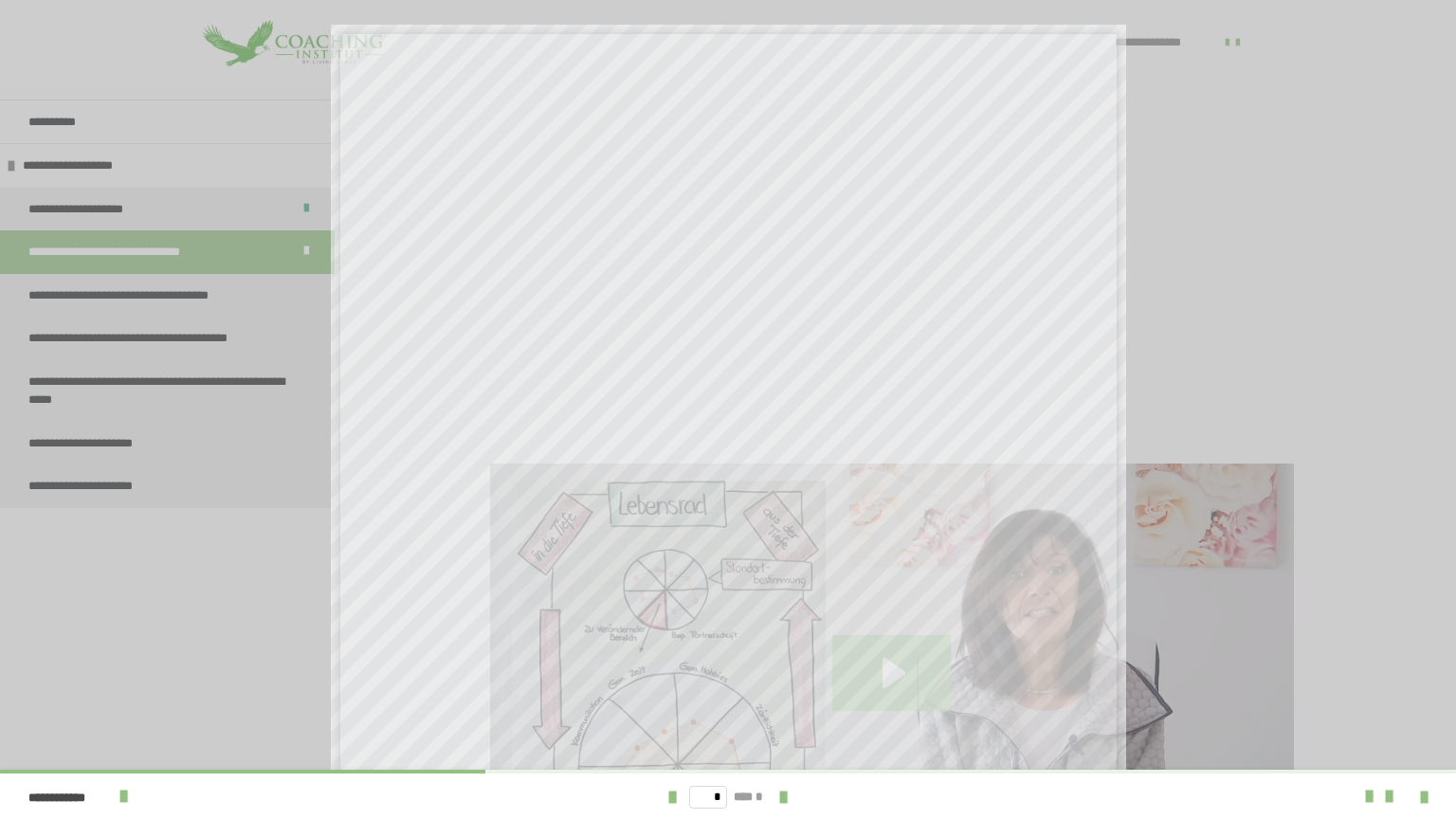 click on "**********" at bounding box center (728, 410) 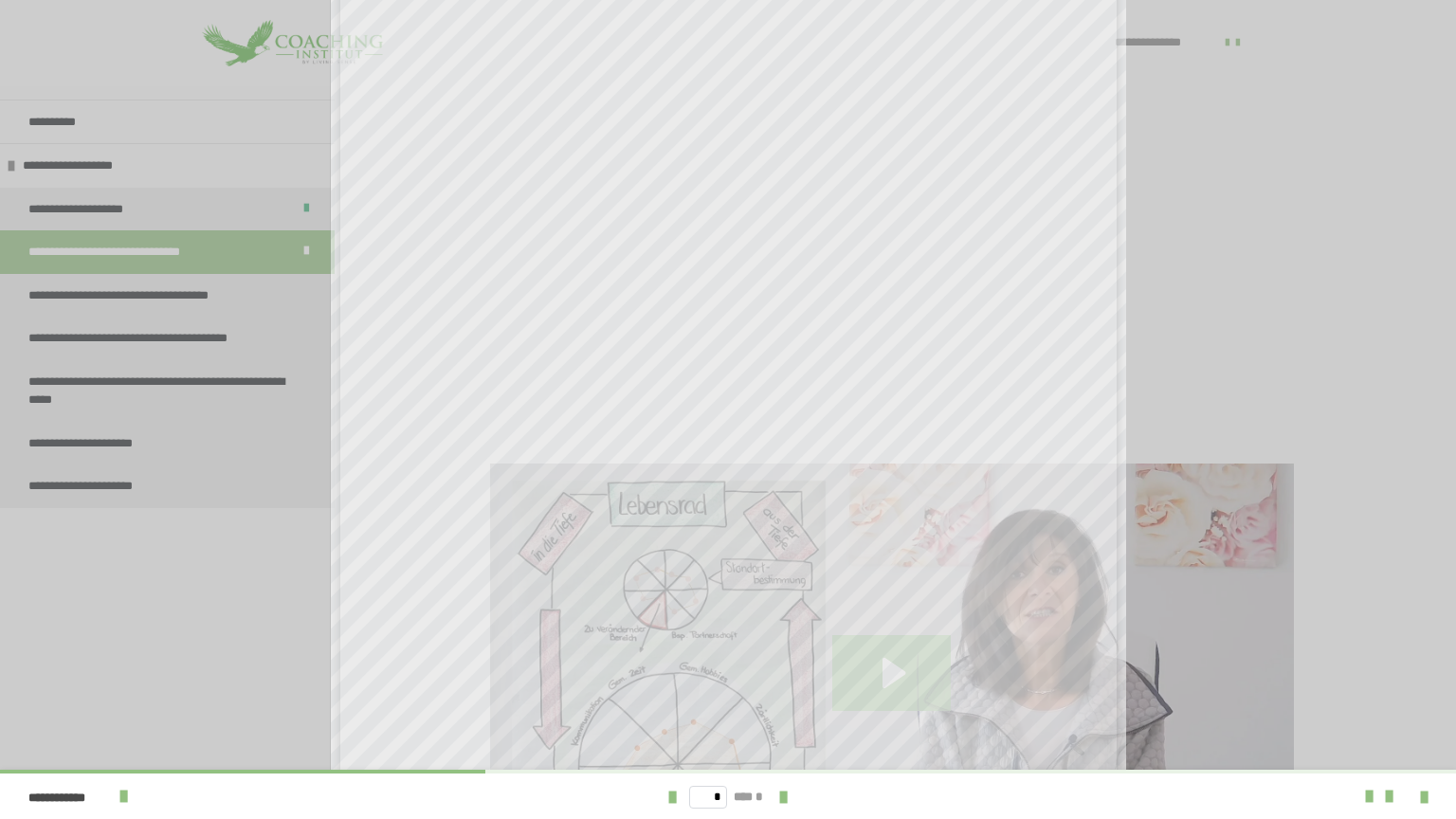 scroll, scrollTop: 230, scrollLeft: 0, axis: vertical 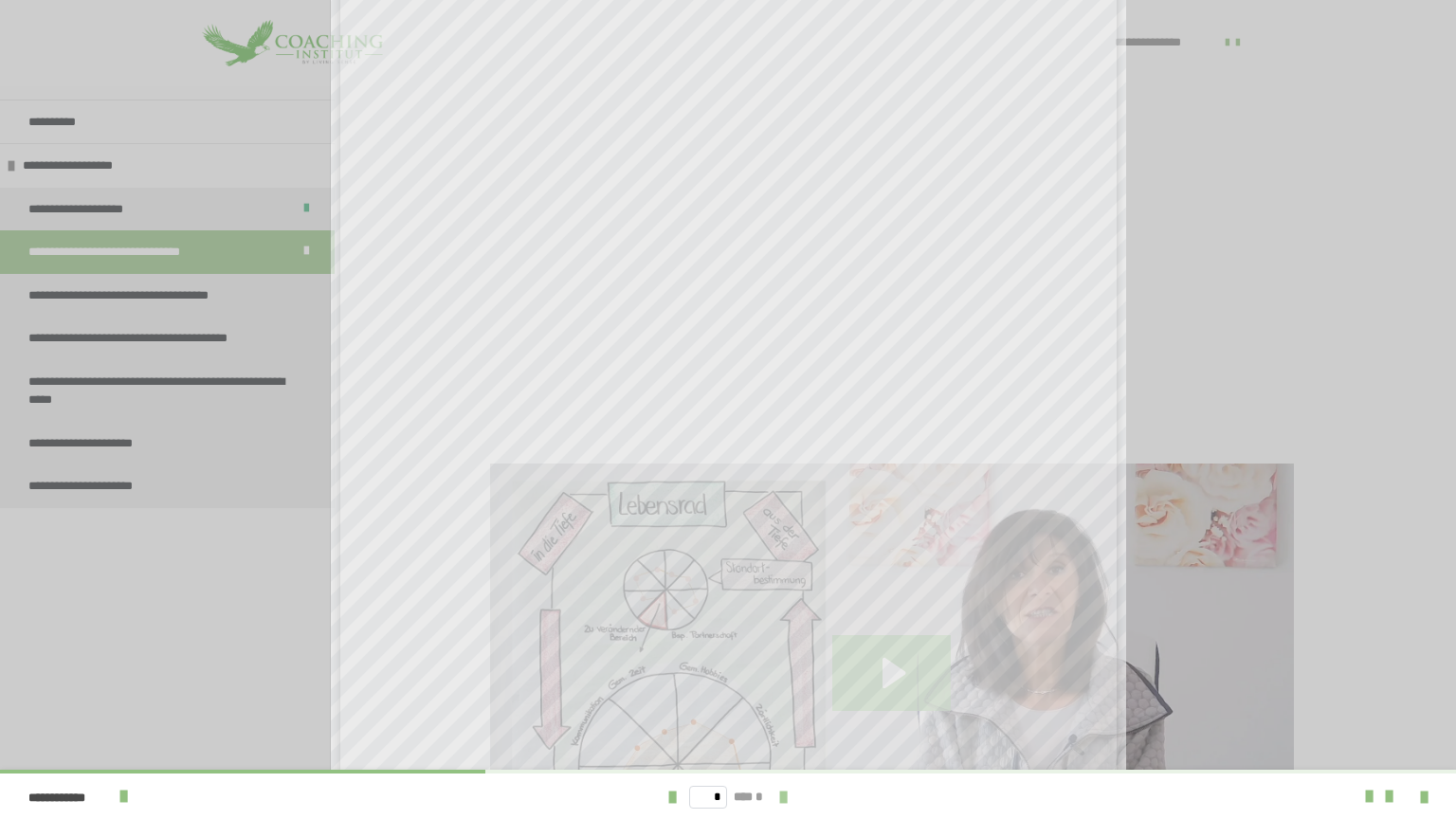 click at bounding box center [783, 797] 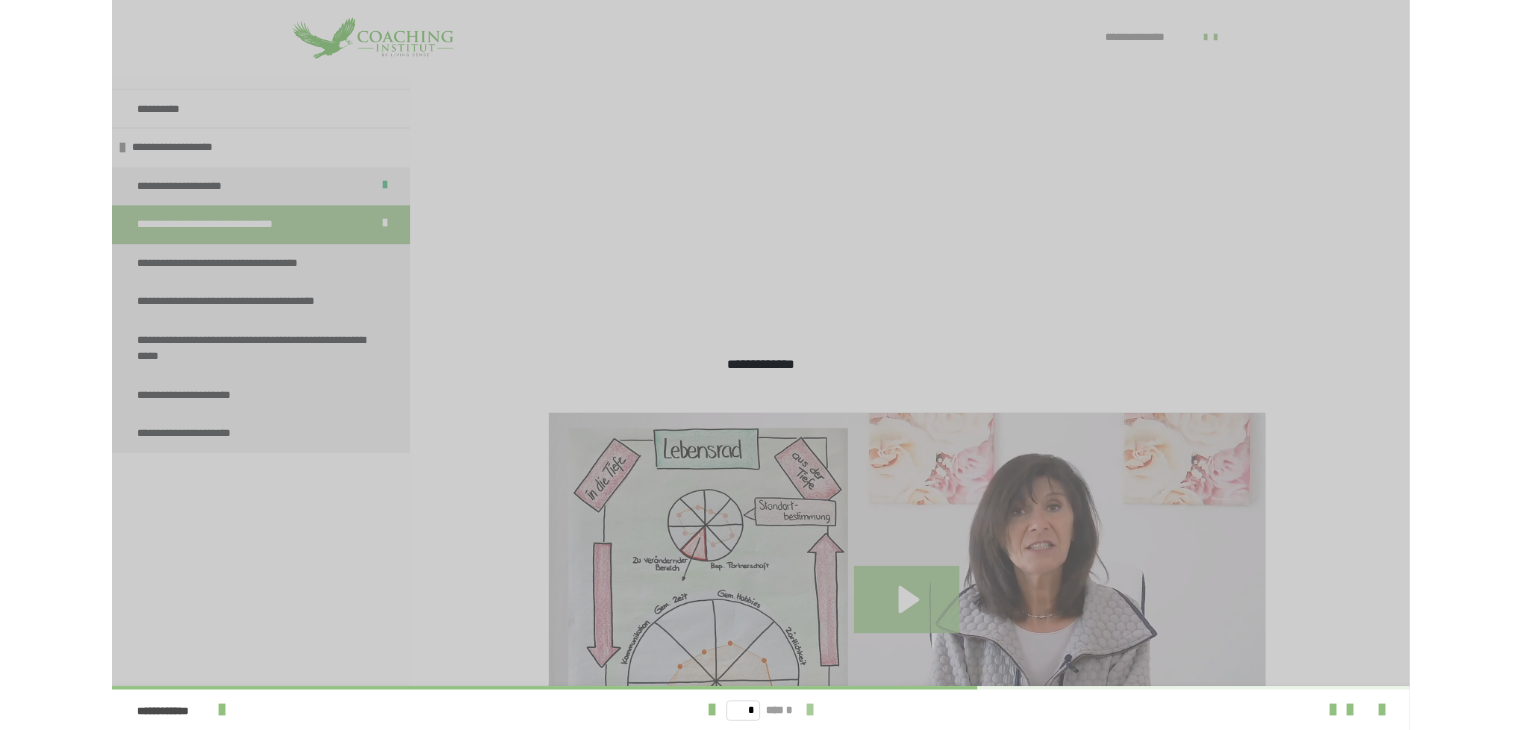scroll, scrollTop: 0, scrollLeft: 0, axis: both 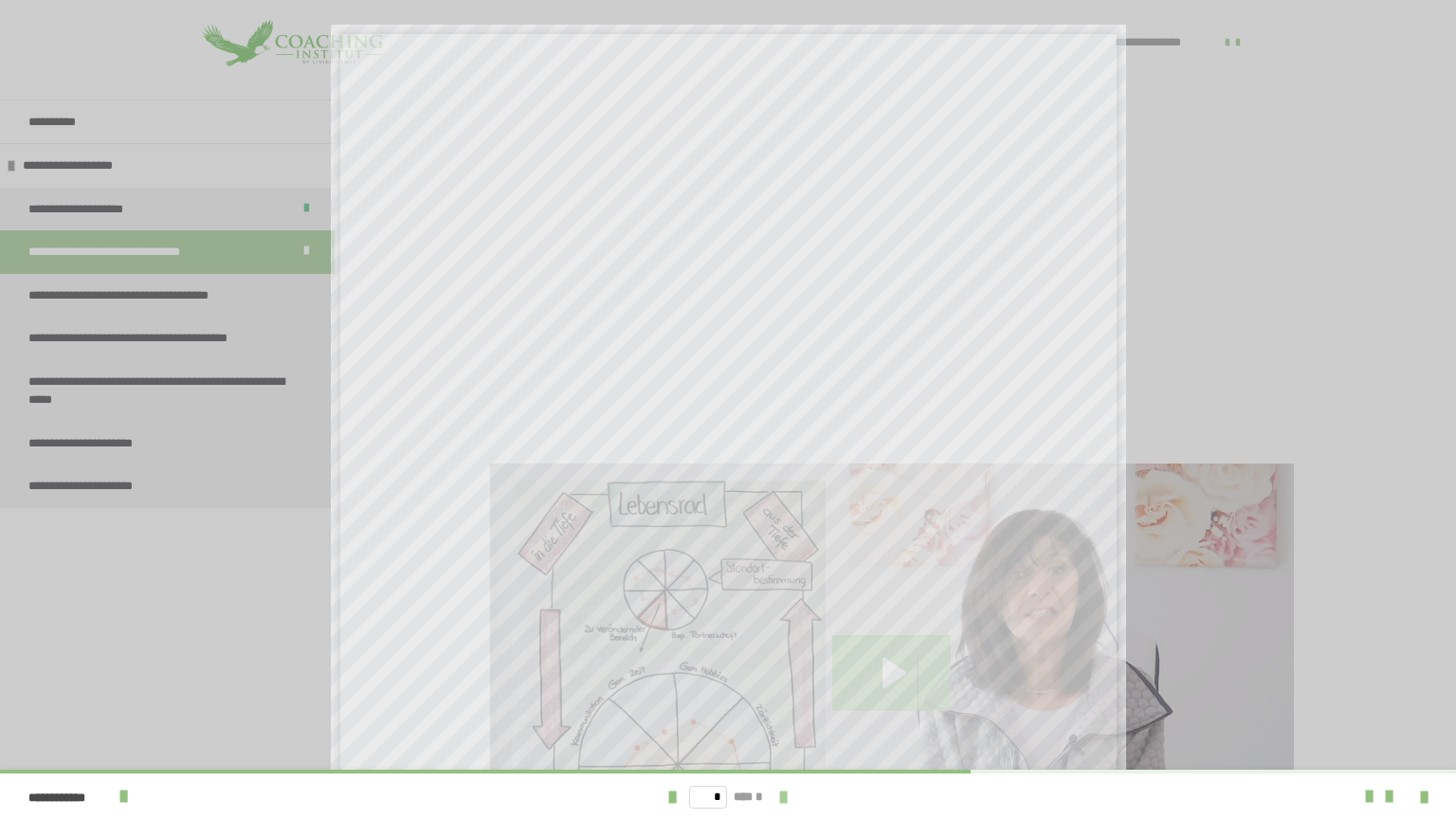 click at bounding box center [783, 797] 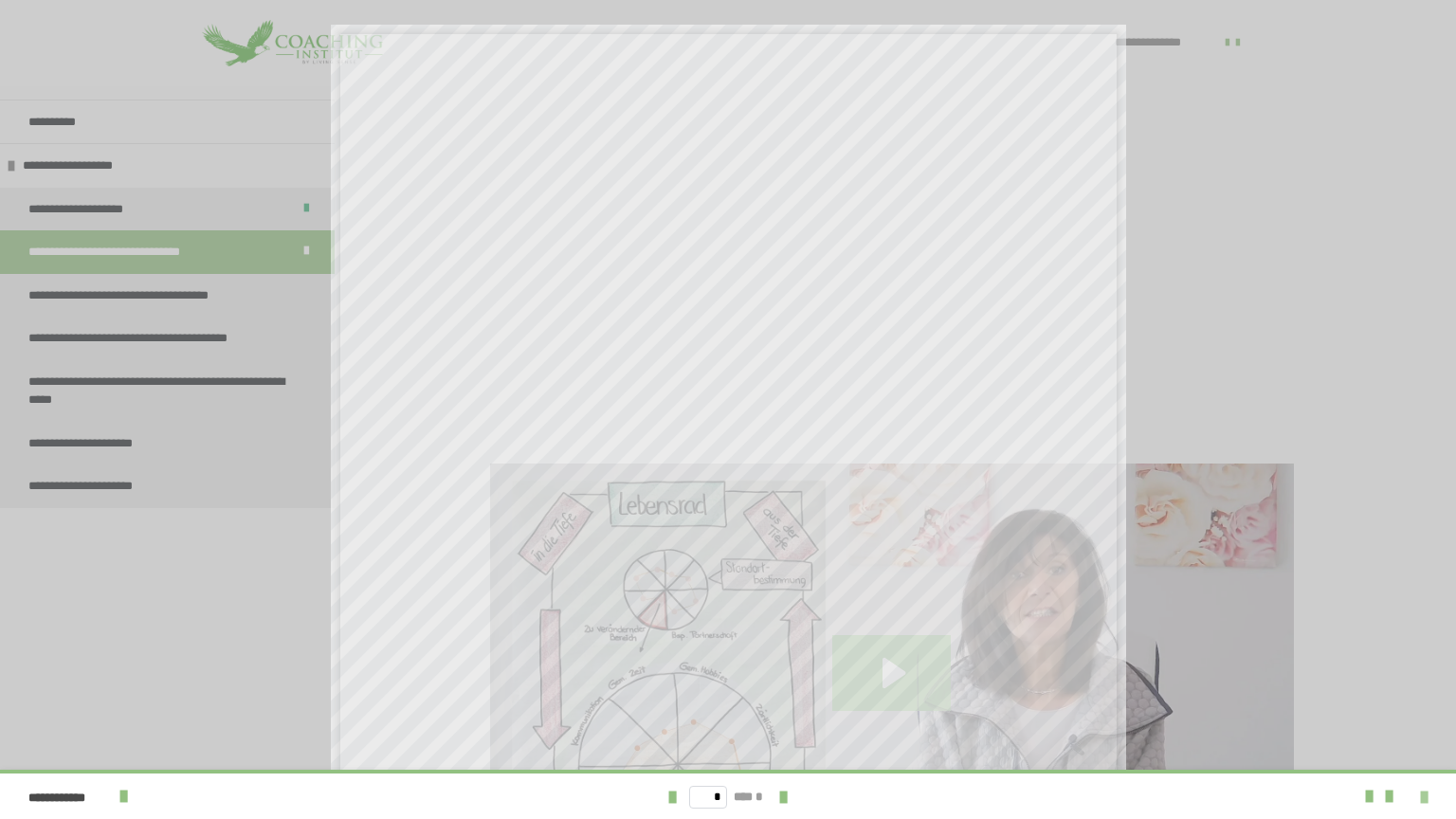 click at bounding box center [1424, 797] 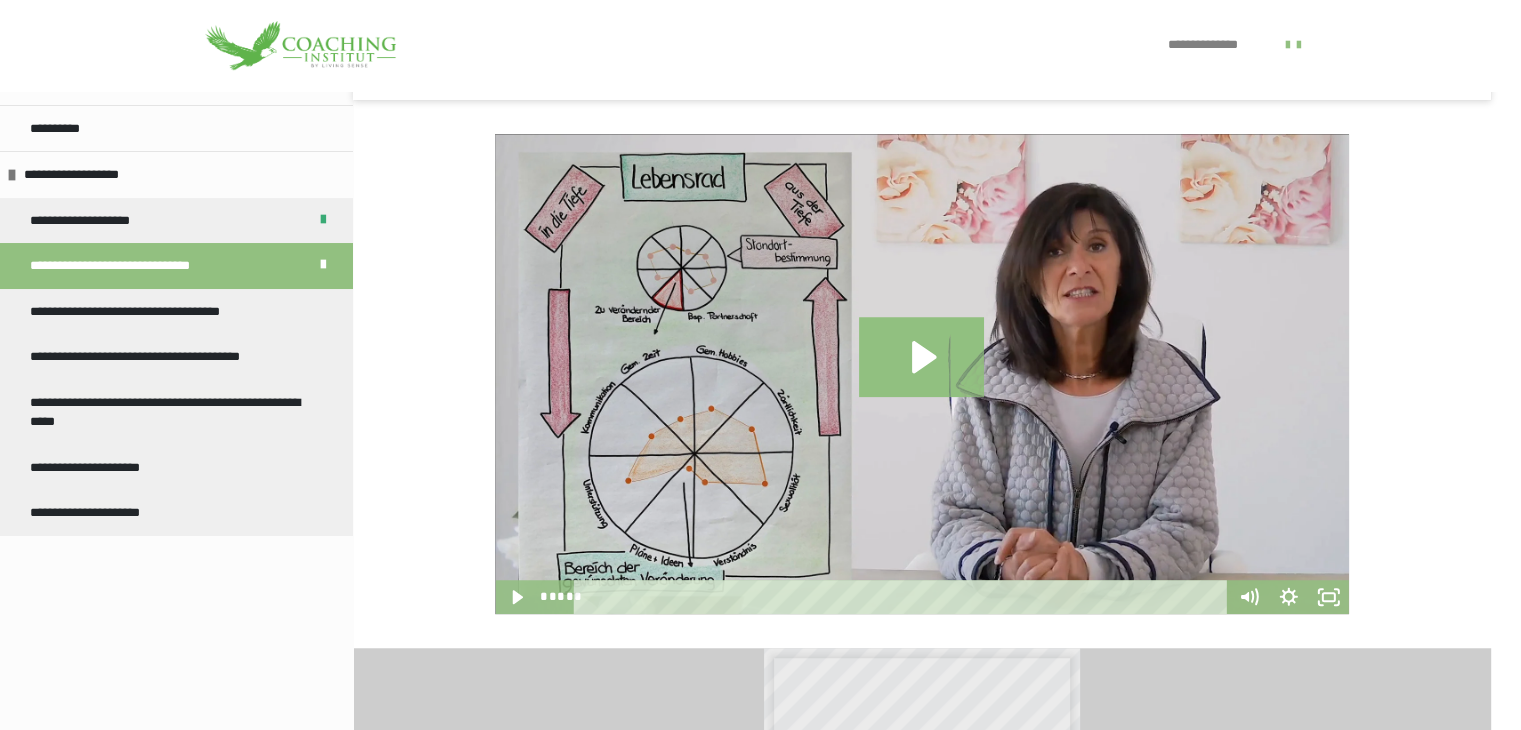 scroll, scrollTop: 1394, scrollLeft: 0, axis: vertical 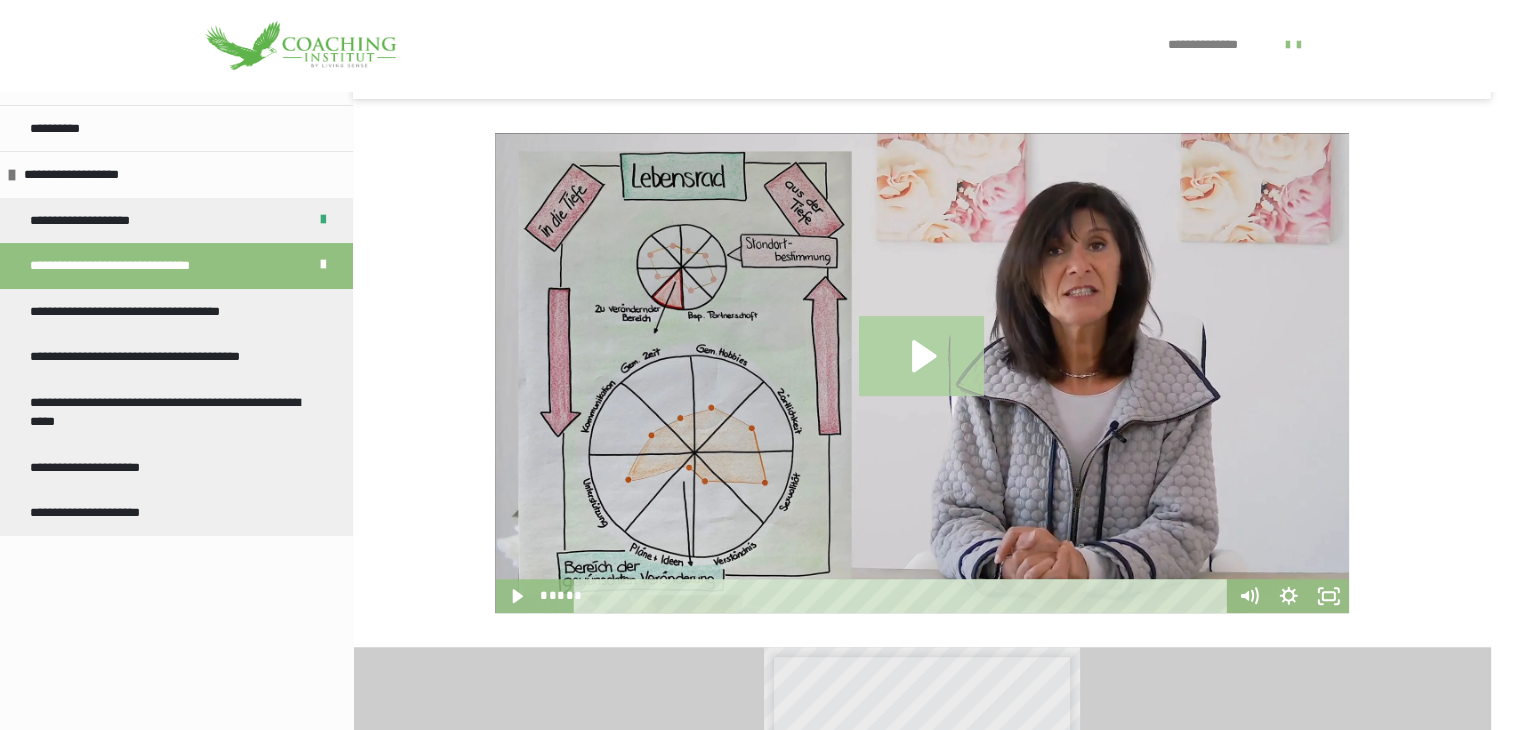 click 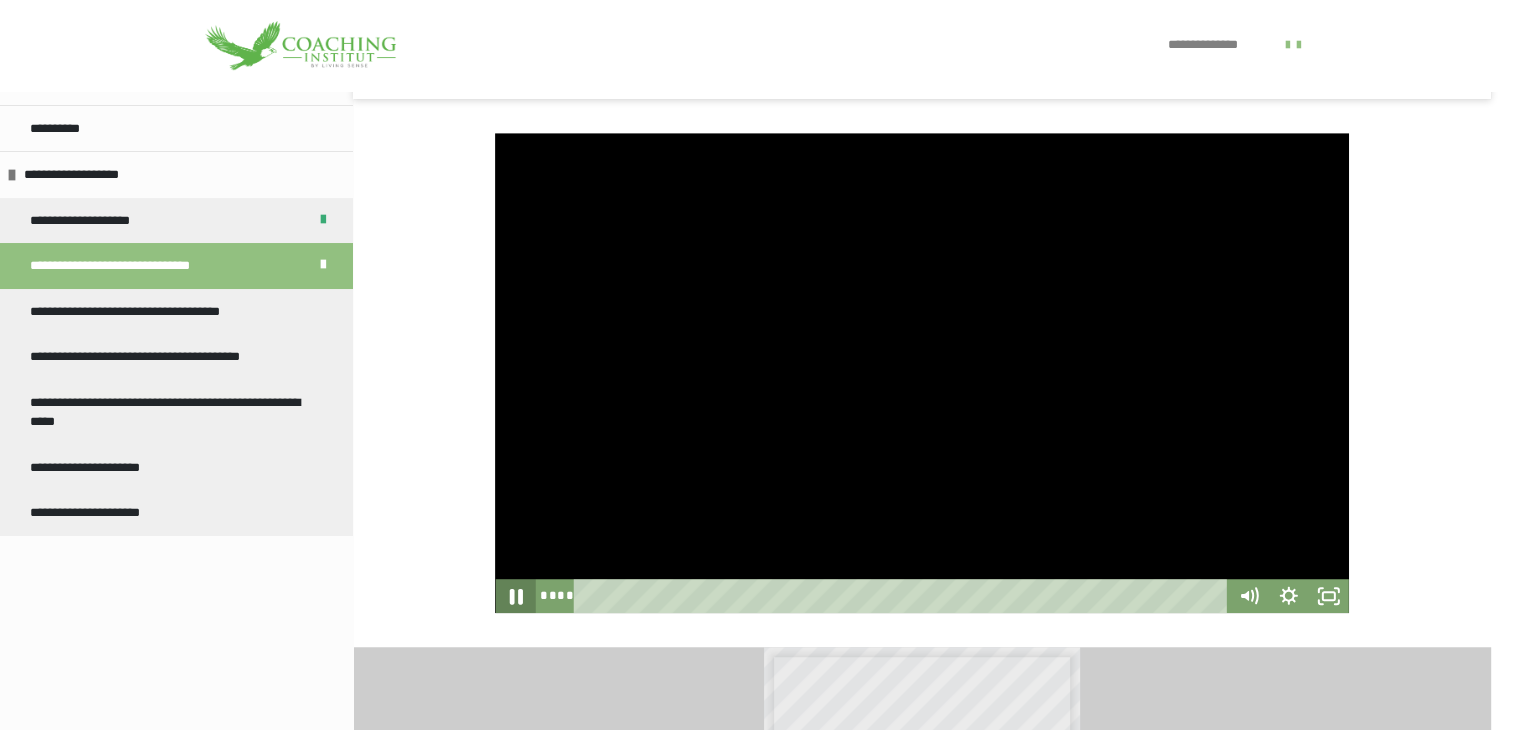 click 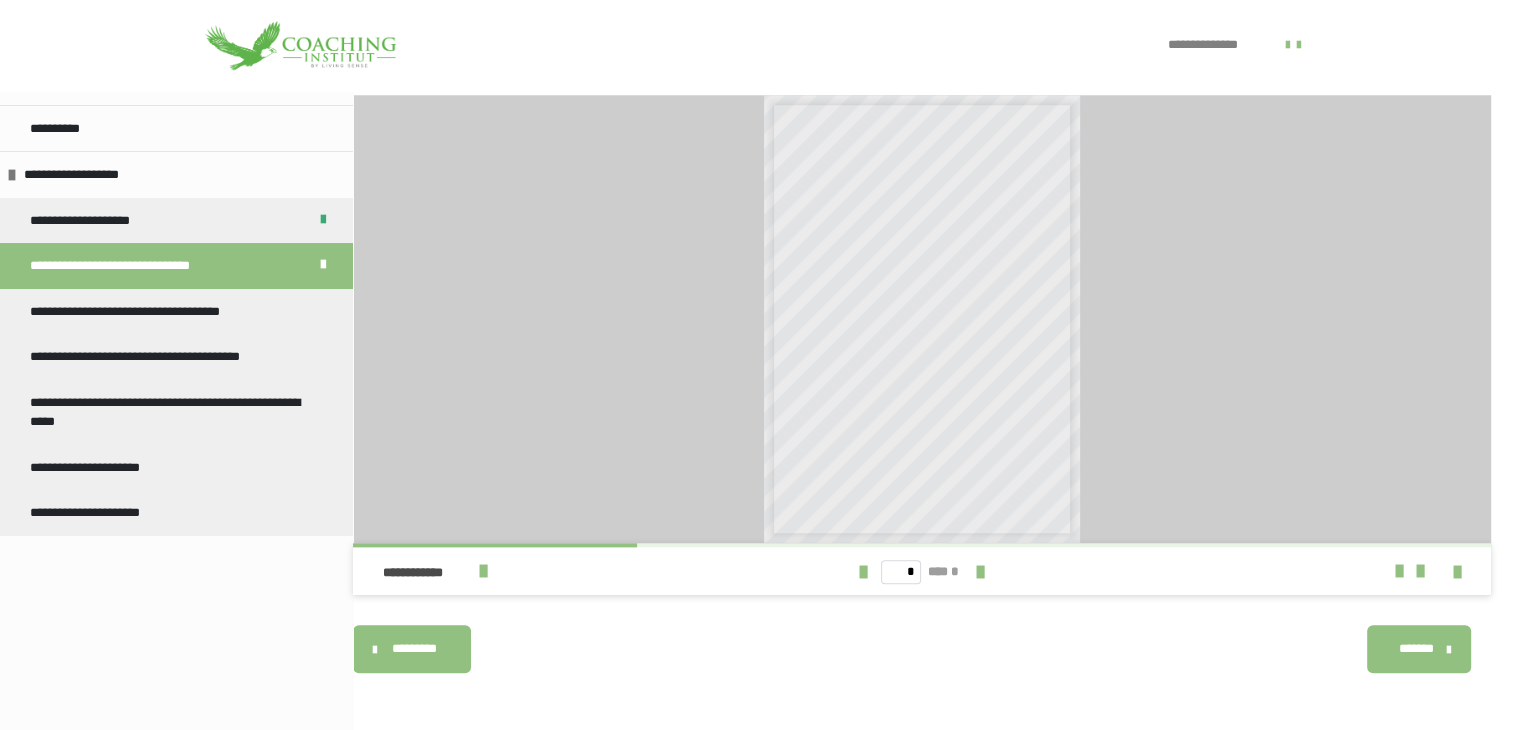 scroll, scrollTop: 1949, scrollLeft: 0, axis: vertical 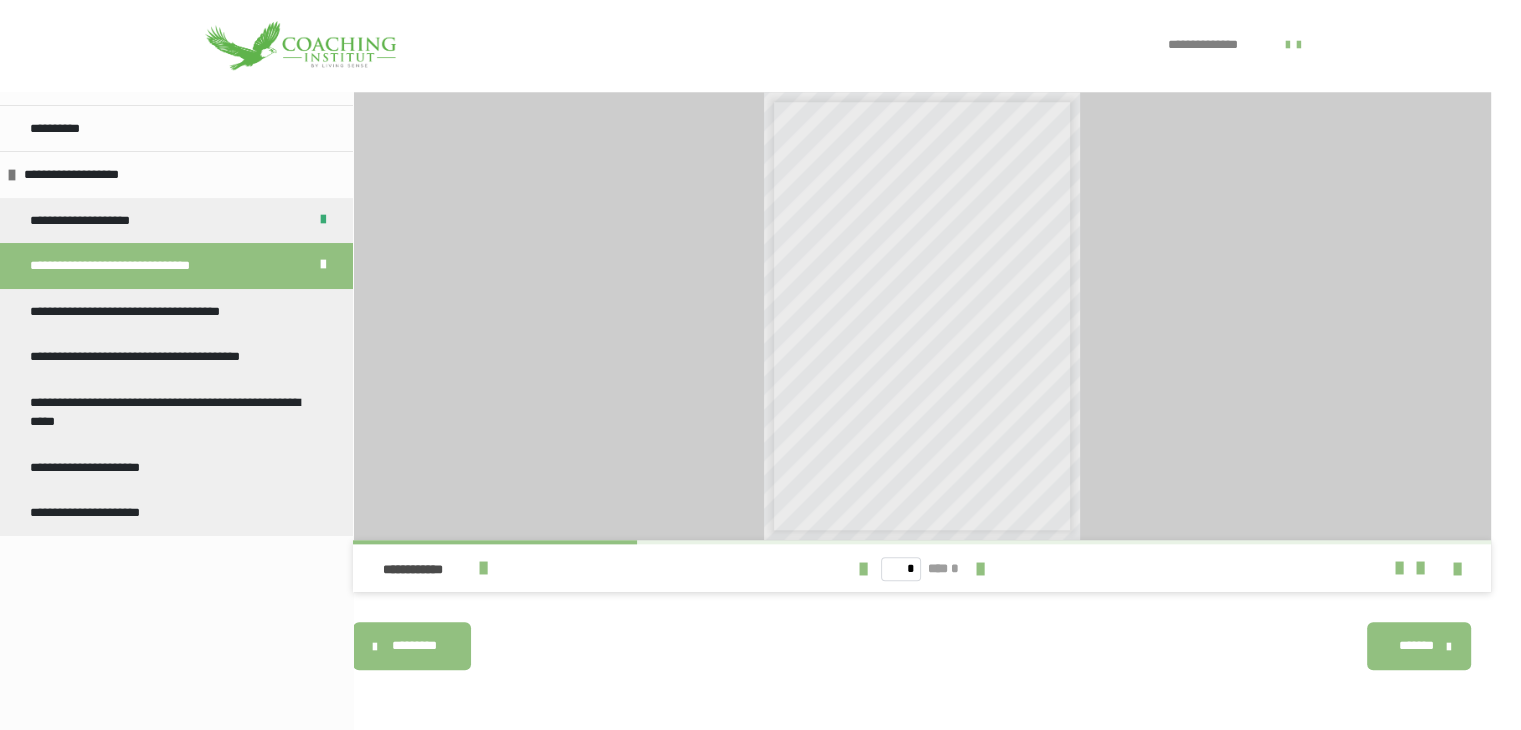 click on "*******" at bounding box center [1416, 646] 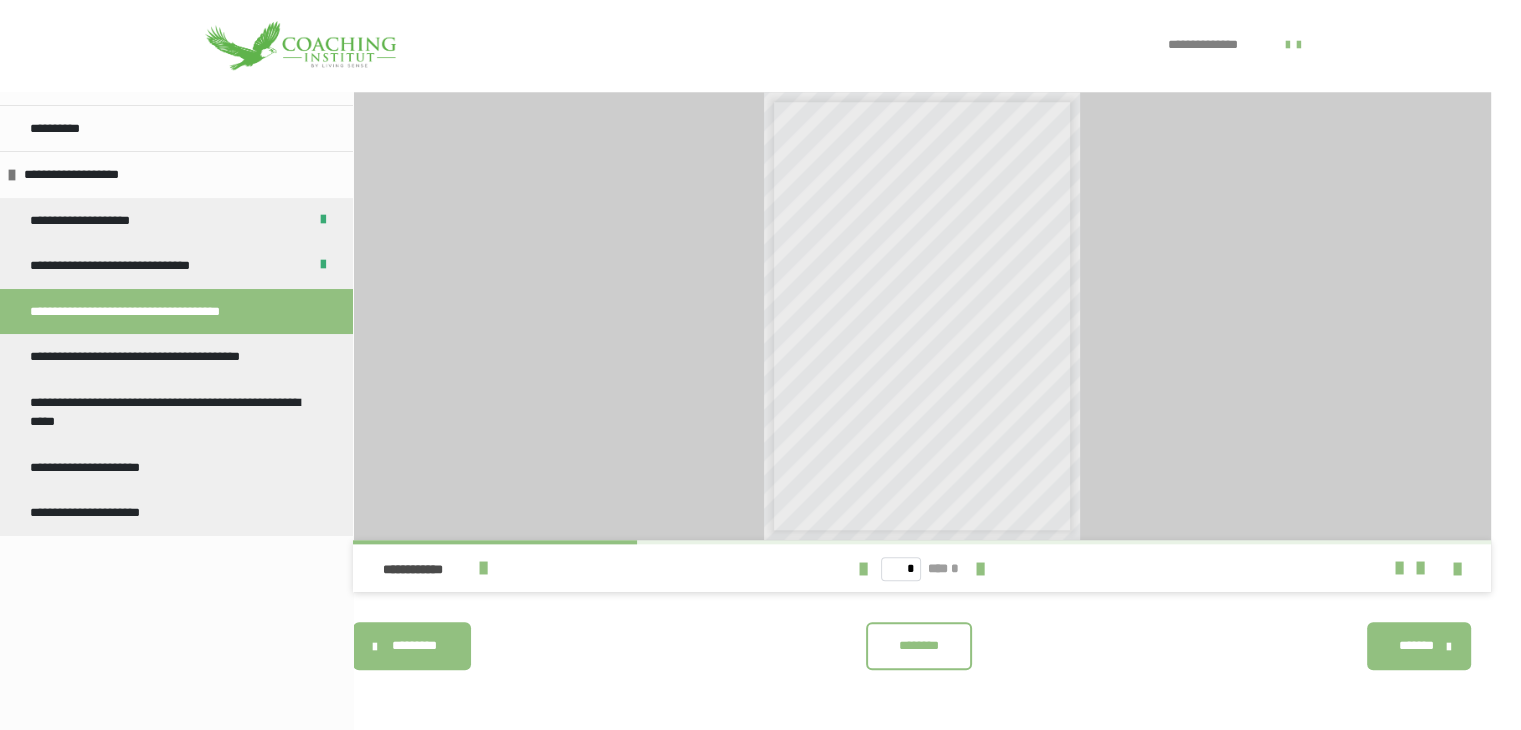 scroll, scrollTop: 474, scrollLeft: 0, axis: vertical 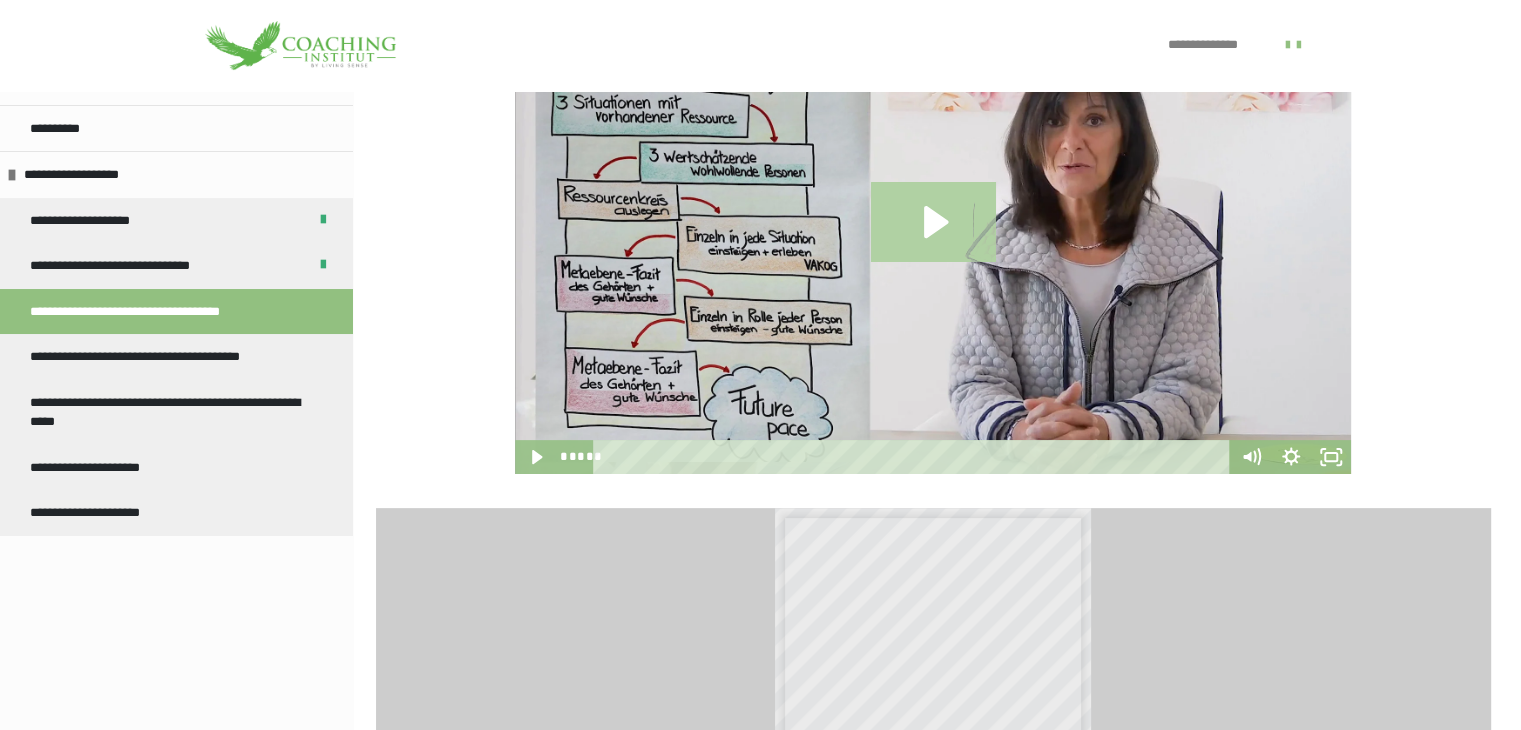 click 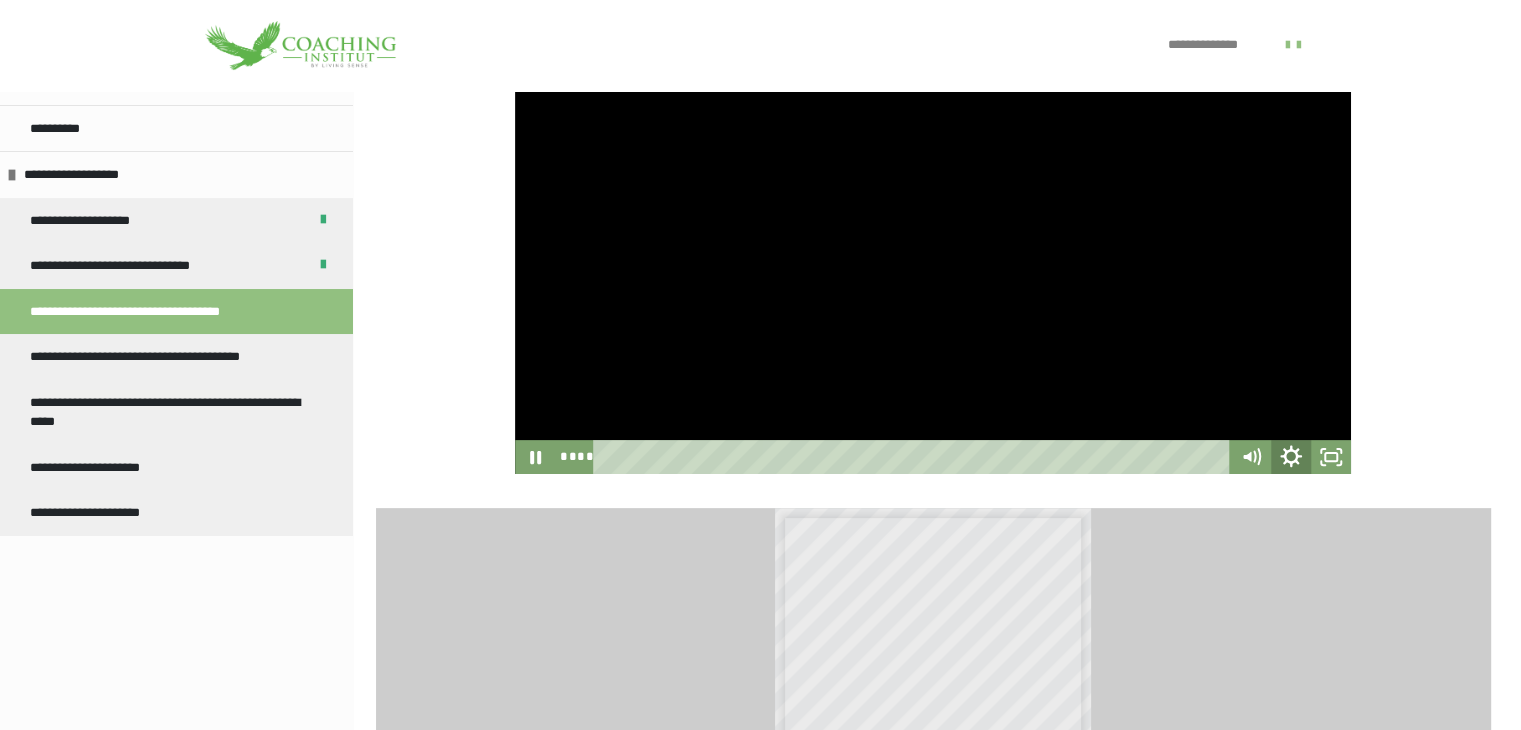 click 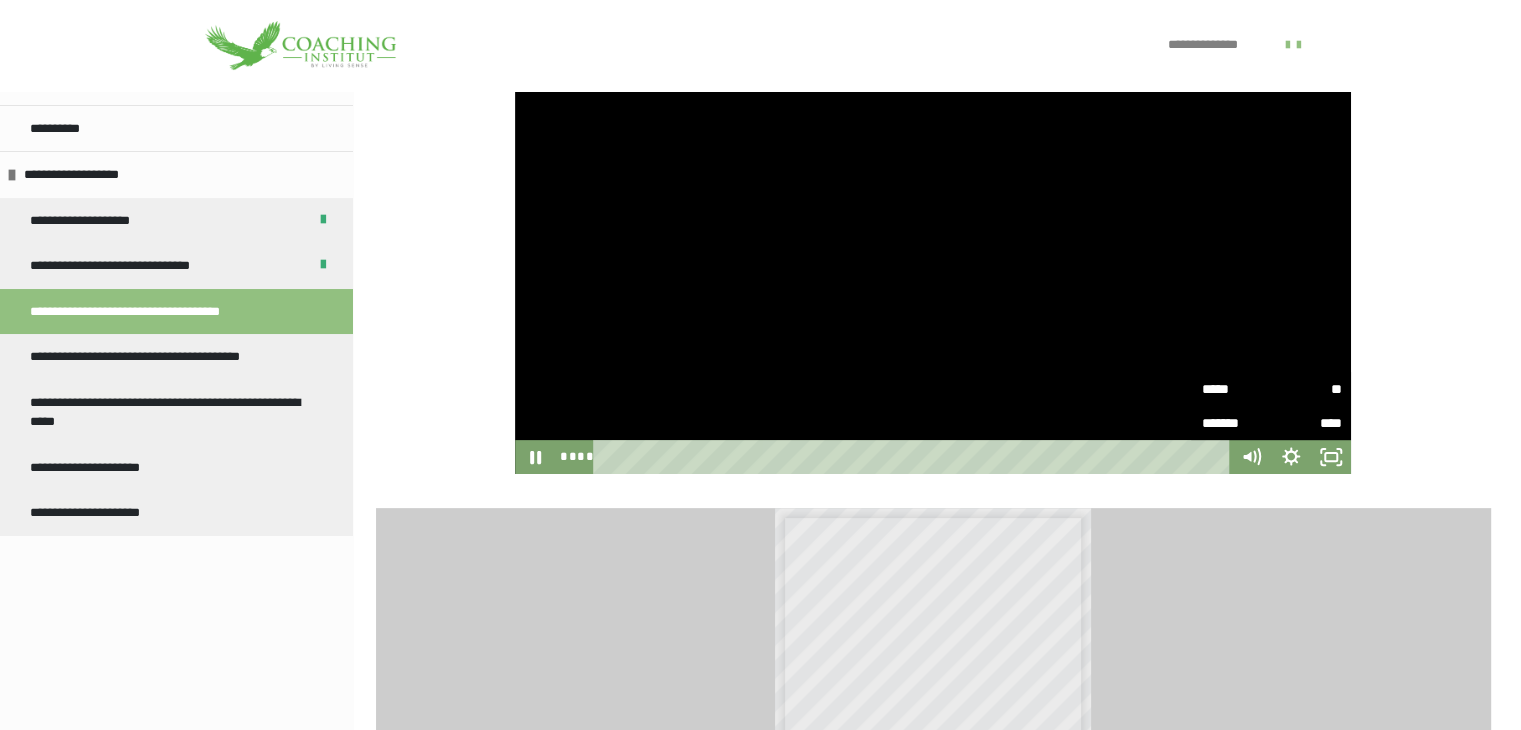 click on "**" at bounding box center [1306, 389] 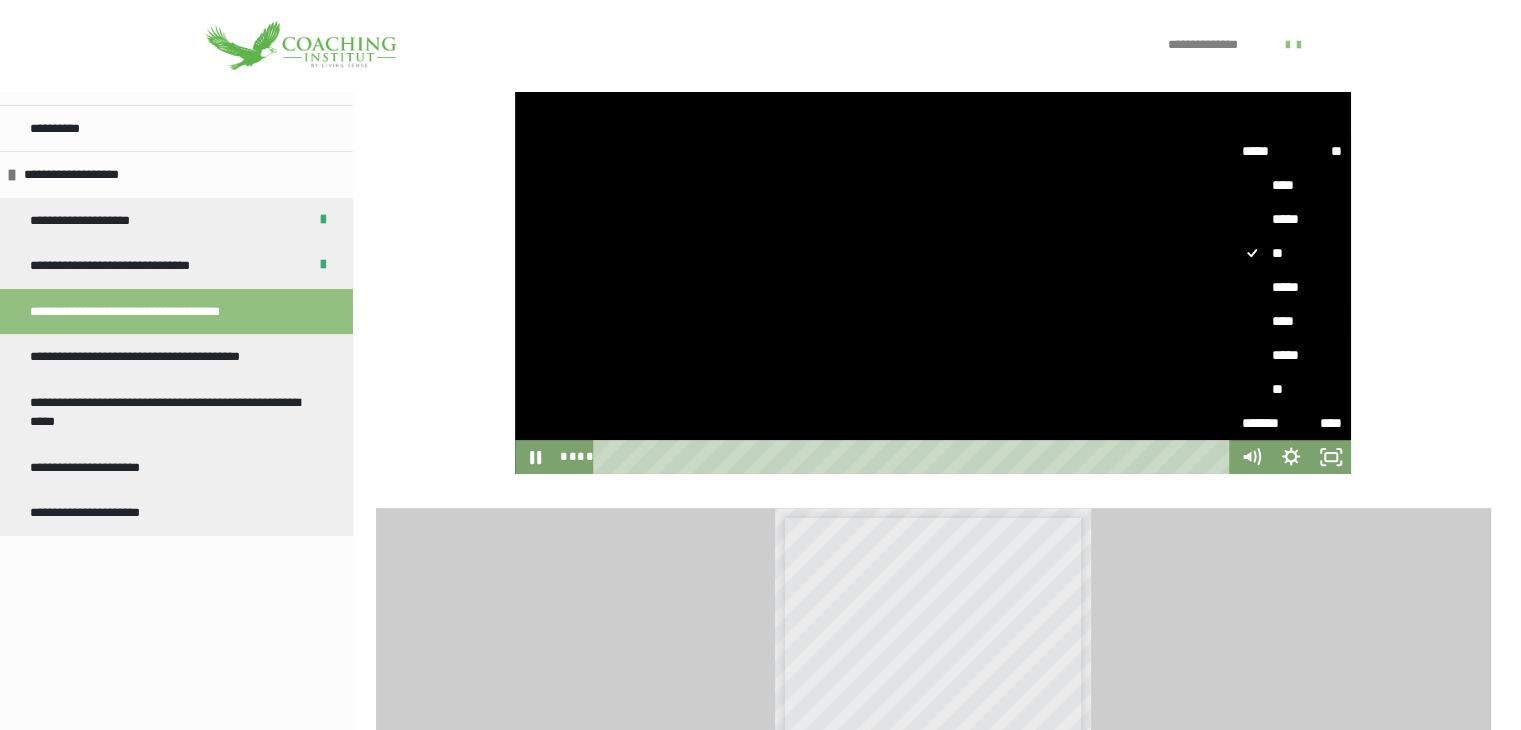 click on "****" at bounding box center [1291, 321] 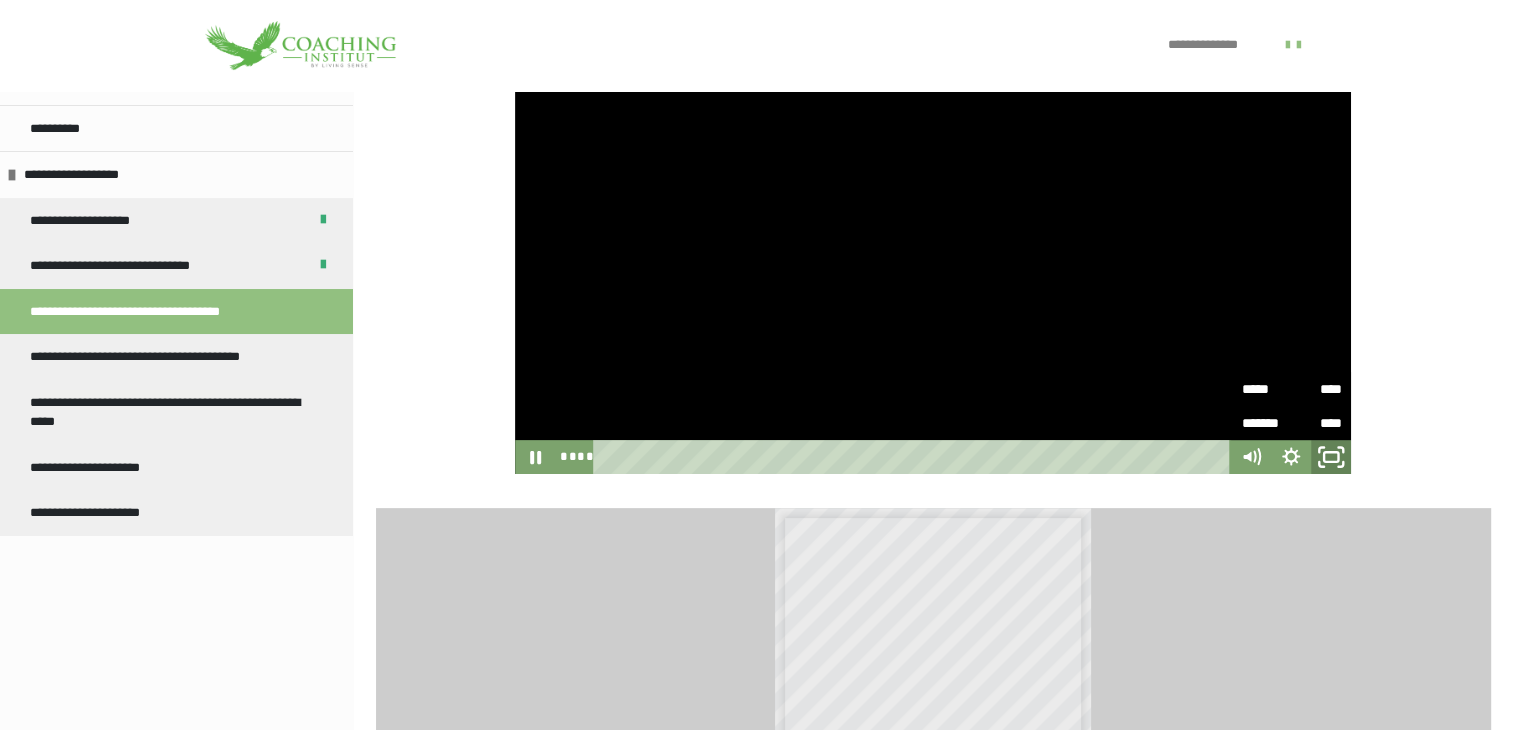 click 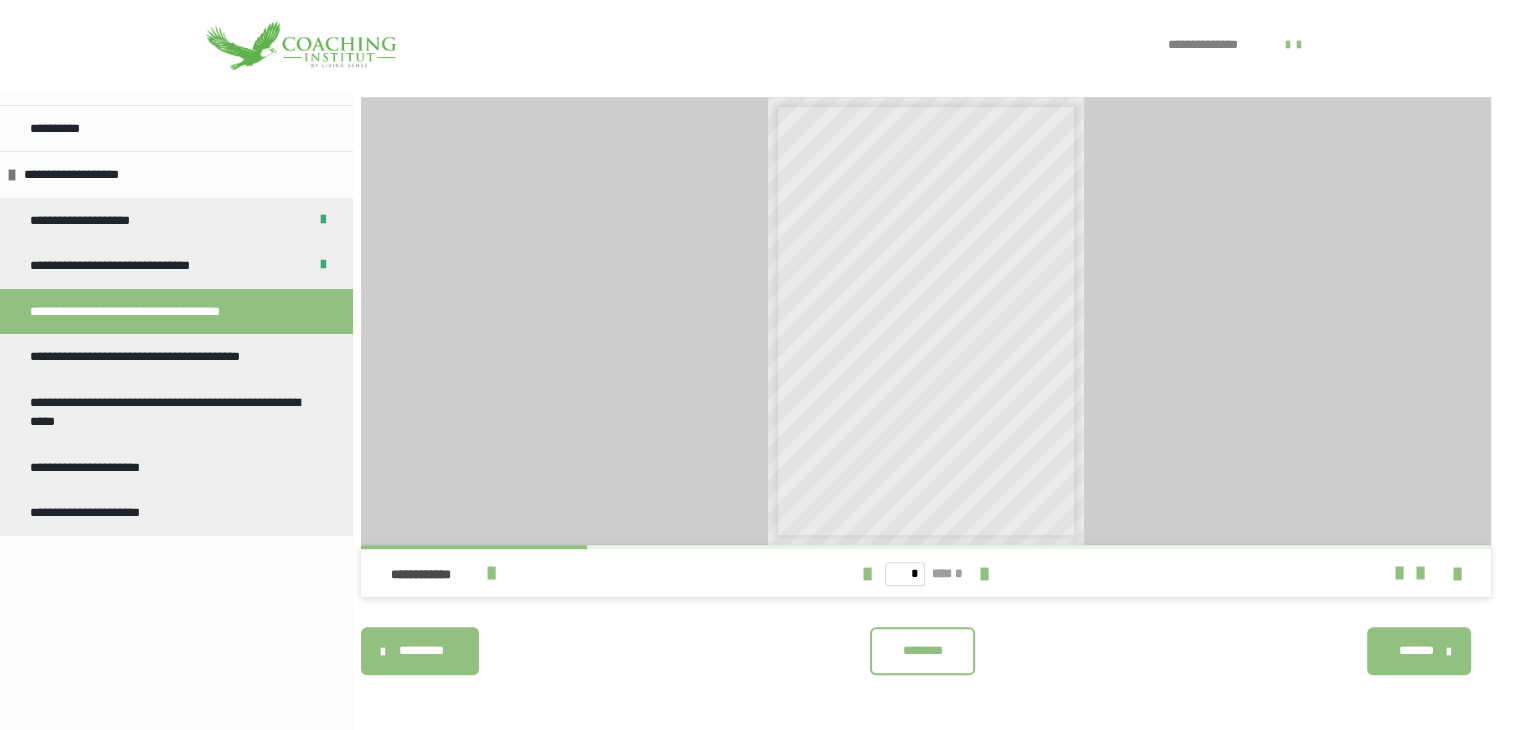 scroll, scrollTop: 900, scrollLeft: 0, axis: vertical 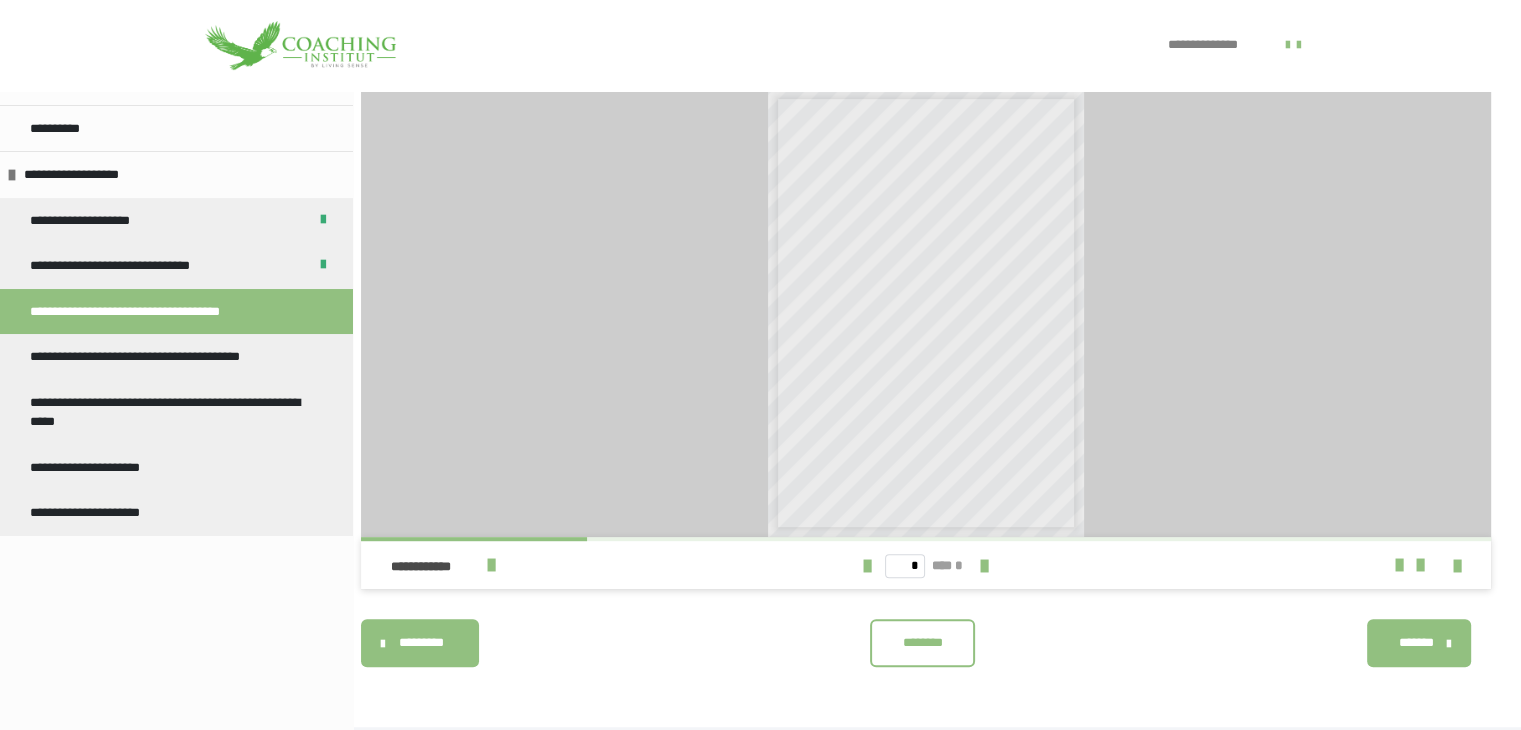click on "********" at bounding box center (922, 643) 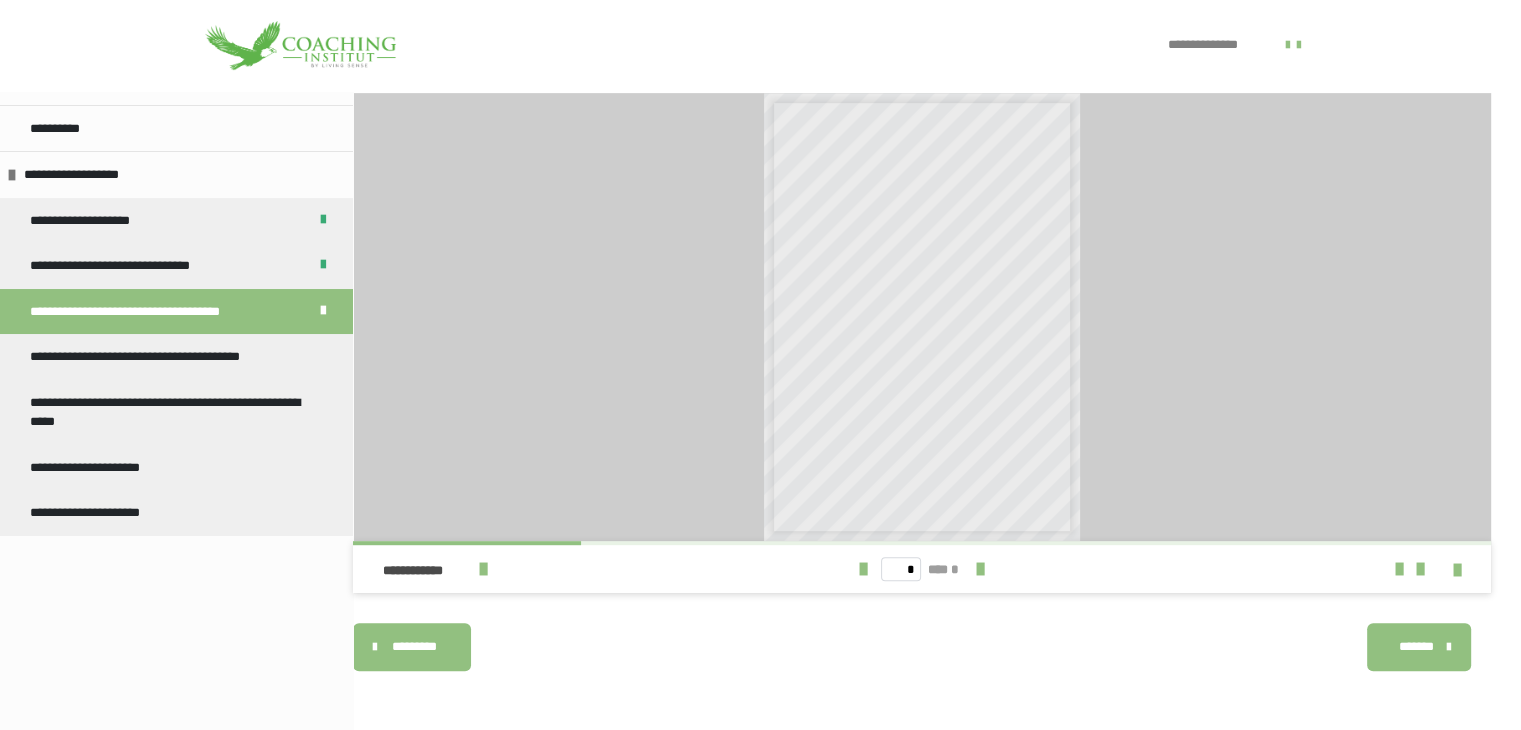 click on "*******" at bounding box center (1416, 647) 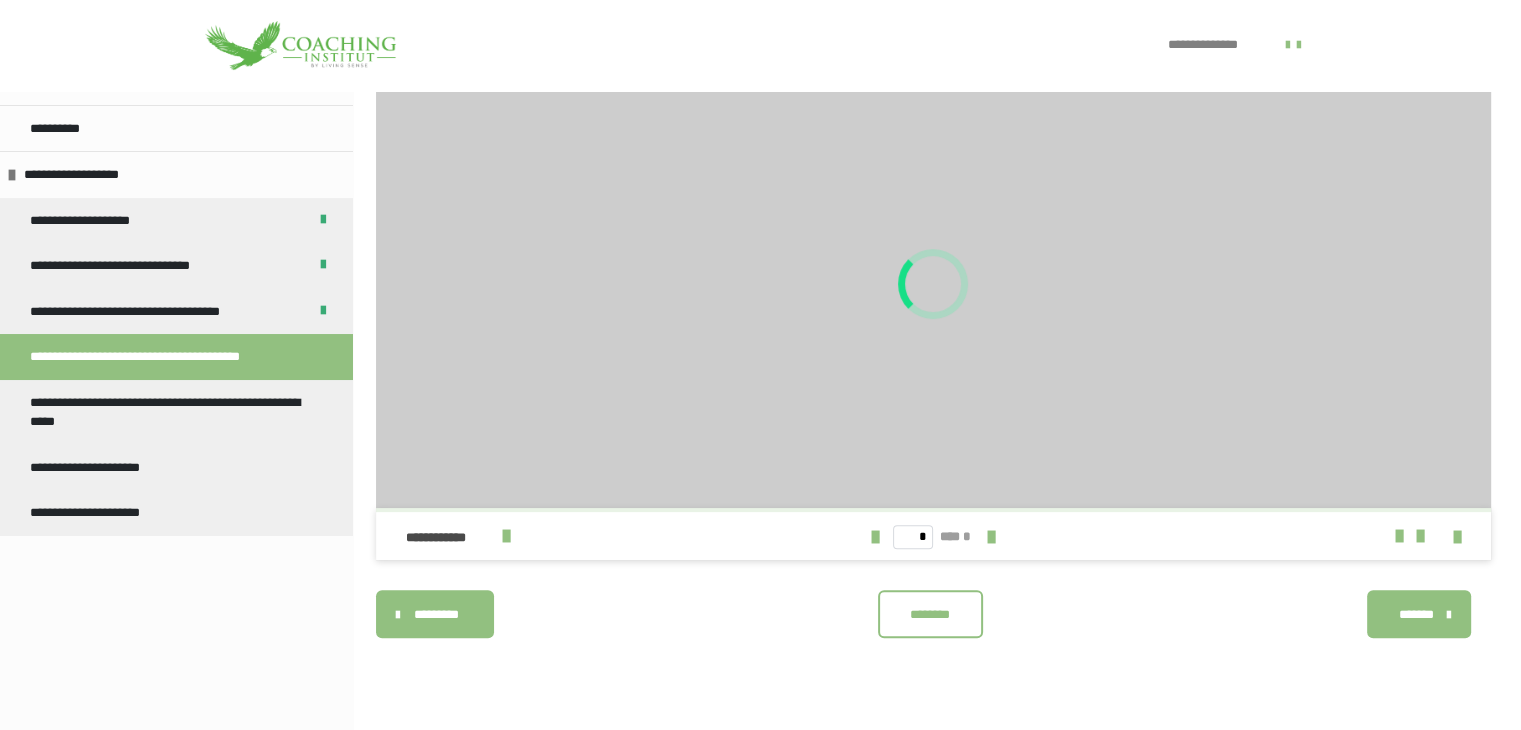 scroll, scrollTop: 474, scrollLeft: 0, axis: vertical 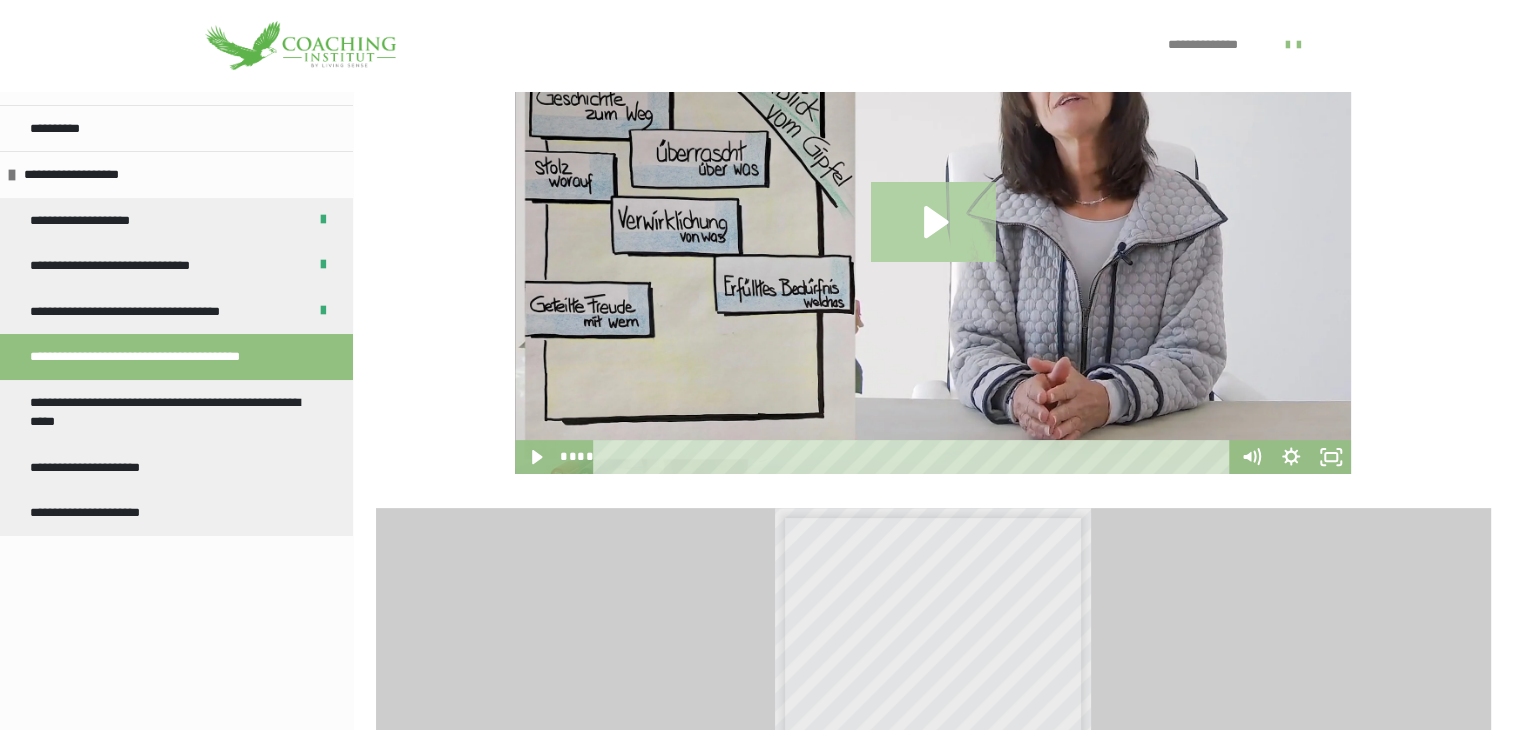 click 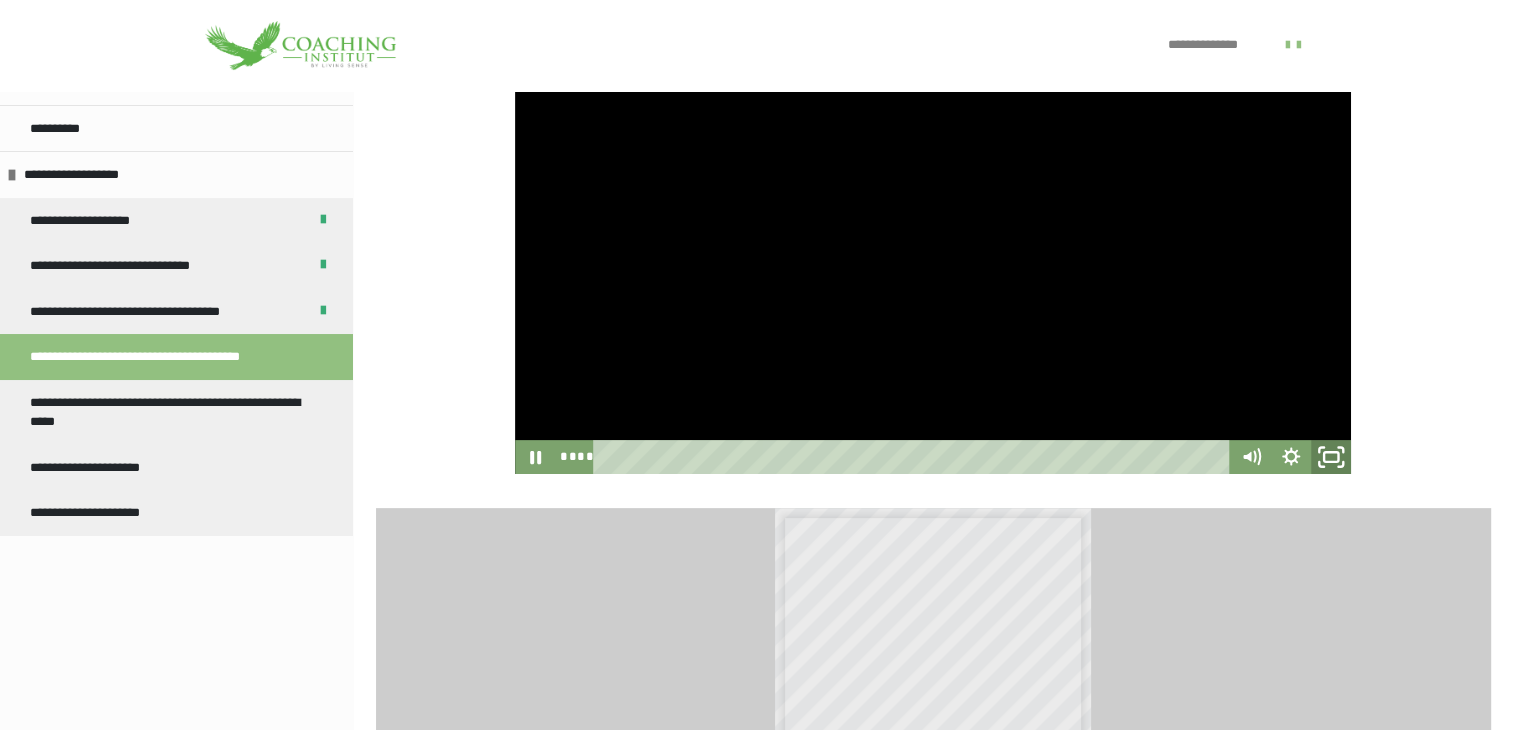 click 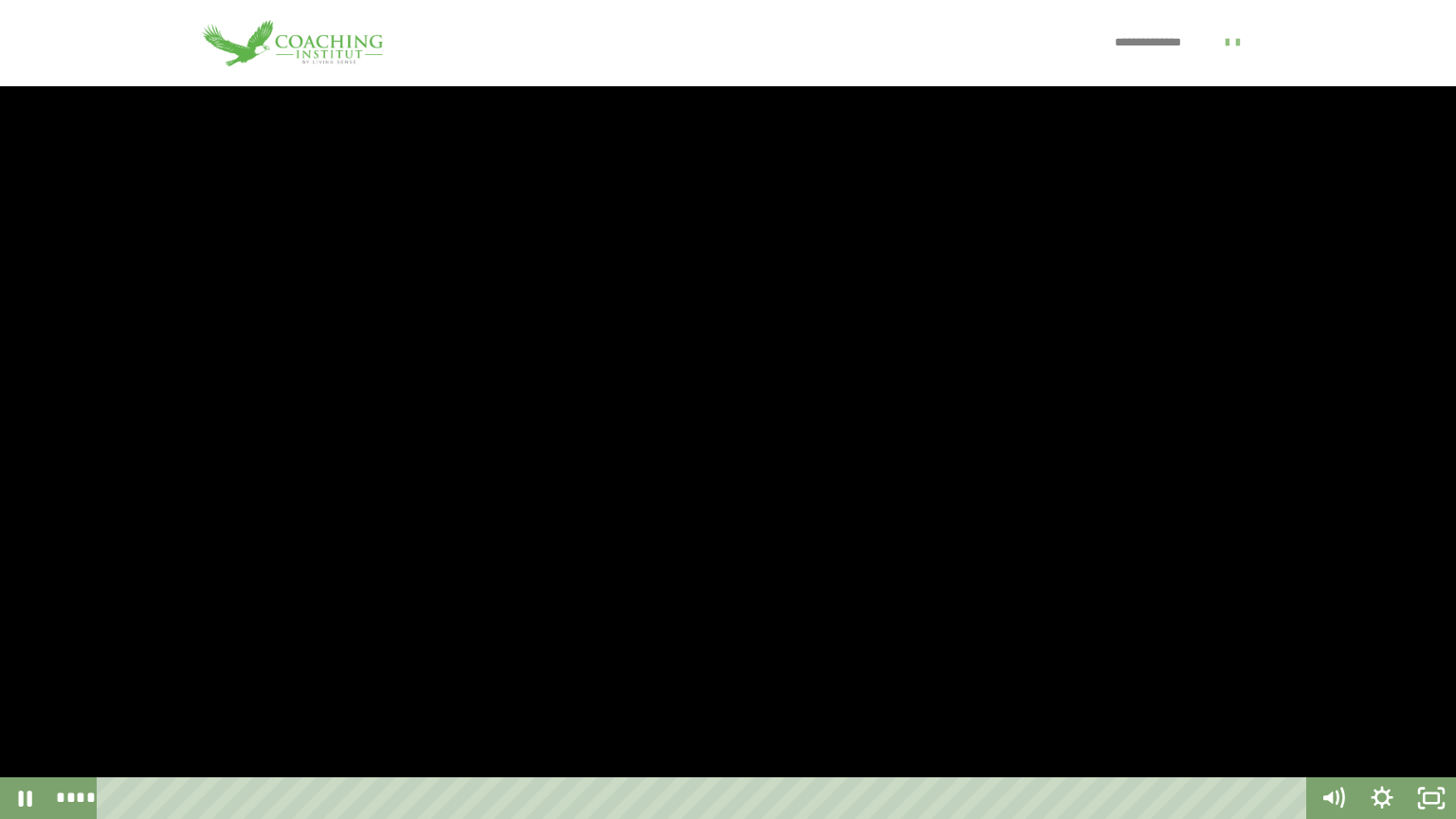 click at bounding box center [728, 410] 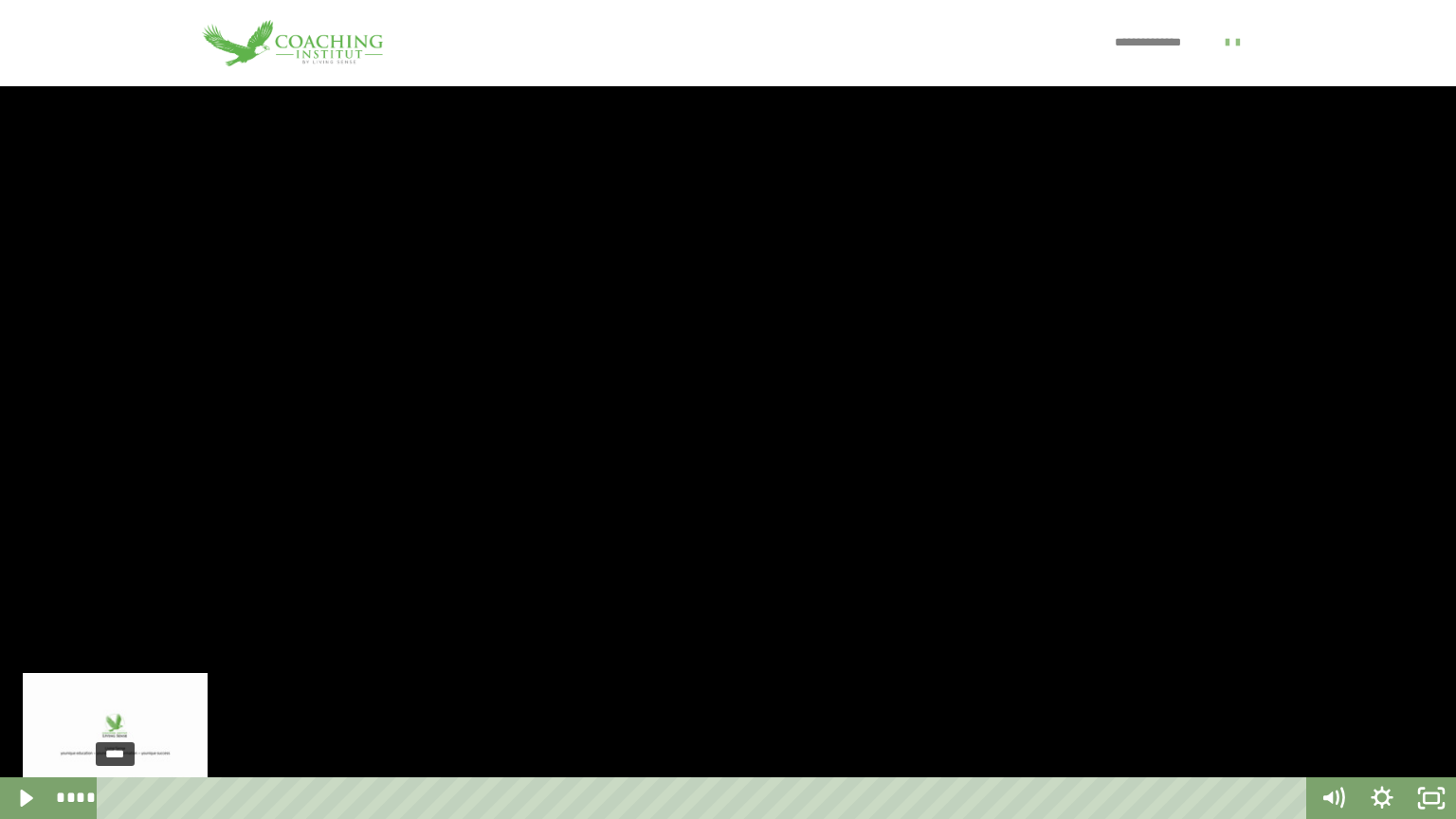 drag, startPoint x: 413, startPoint y: 802, endPoint x: 39, endPoint y: 777, distance: 374.83463 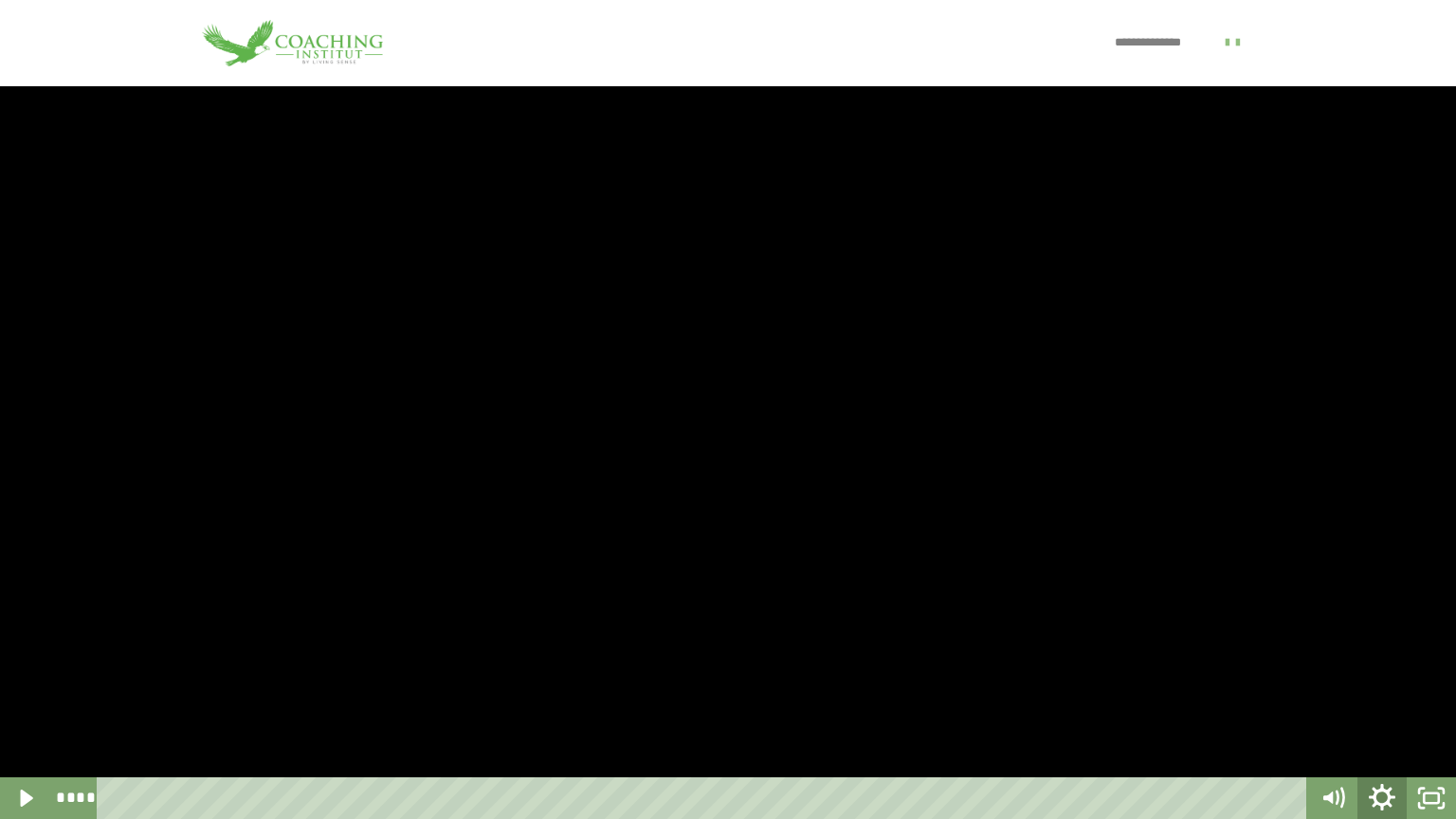 click 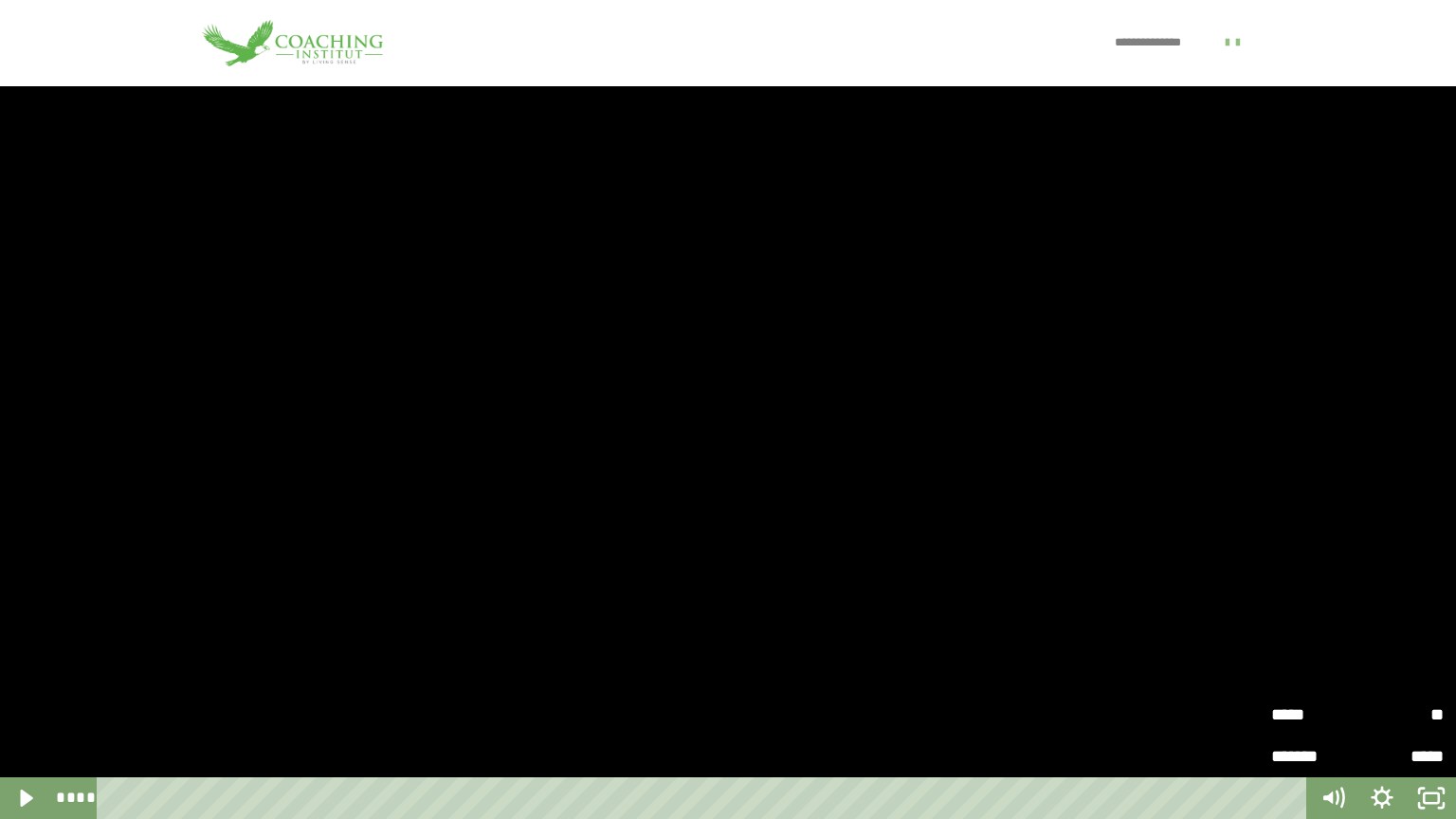 click on "*****" at bounding box center (1314, 715) 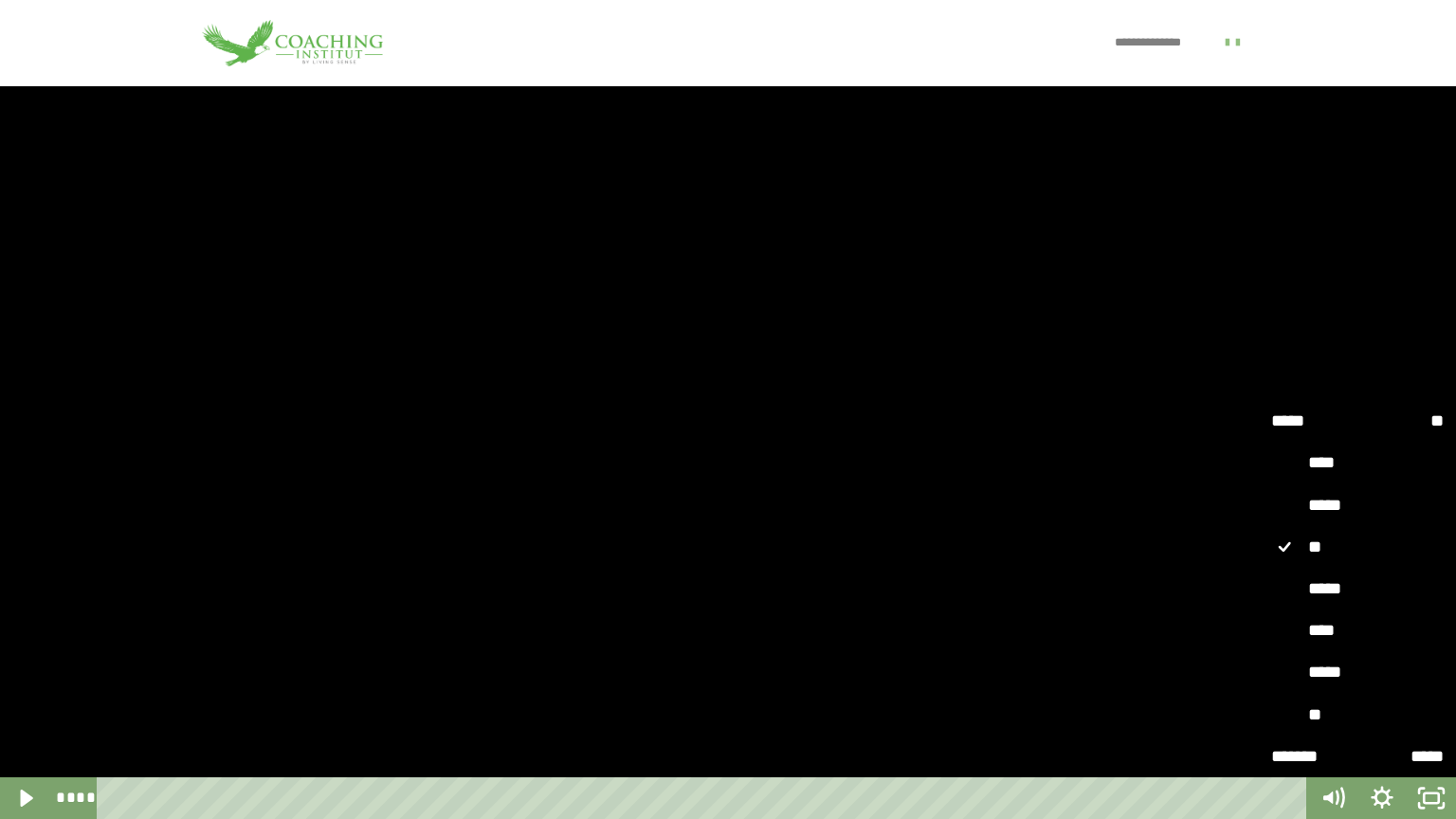 click on "****" at bounding box center [1357, 631] 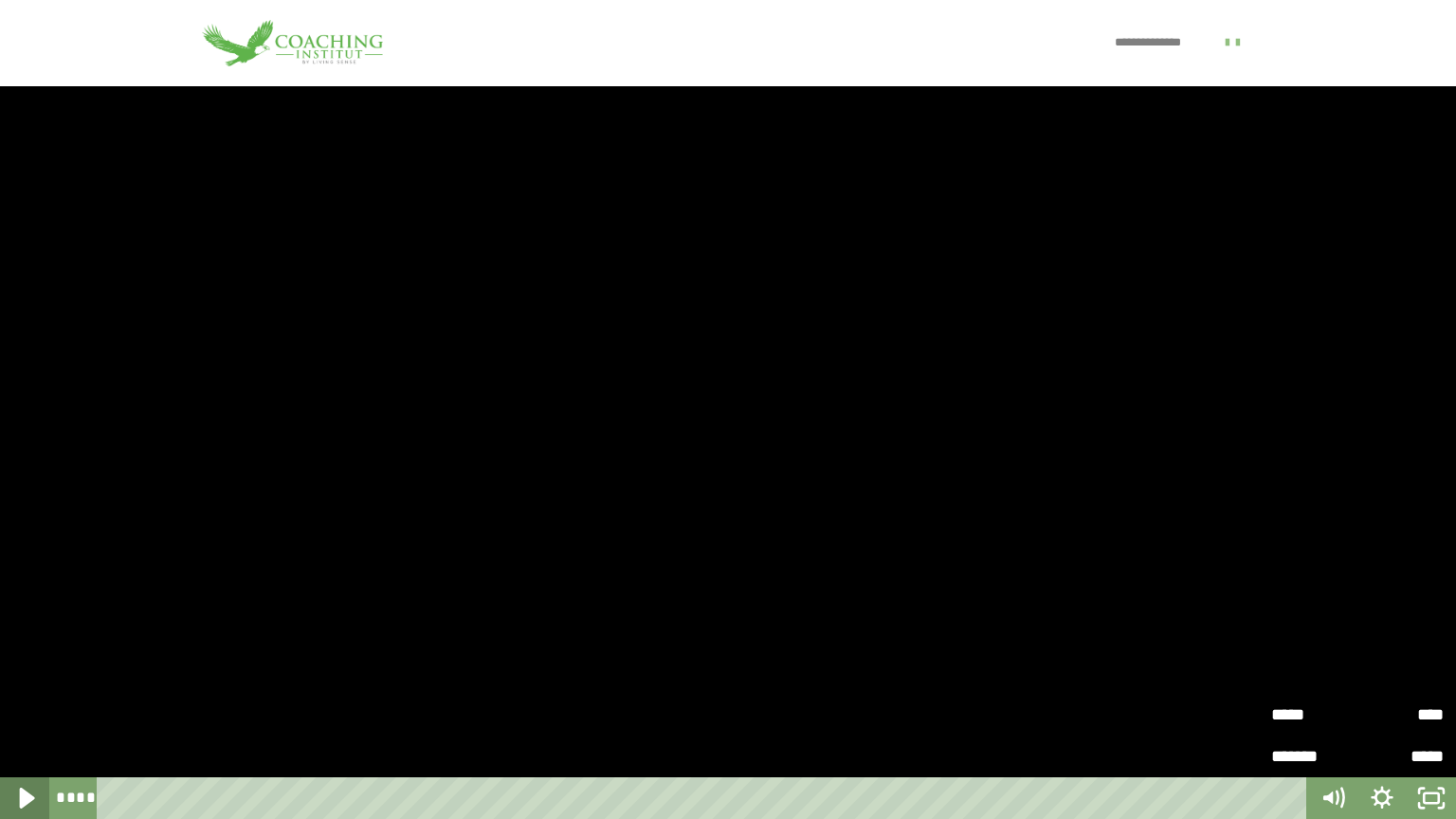 click 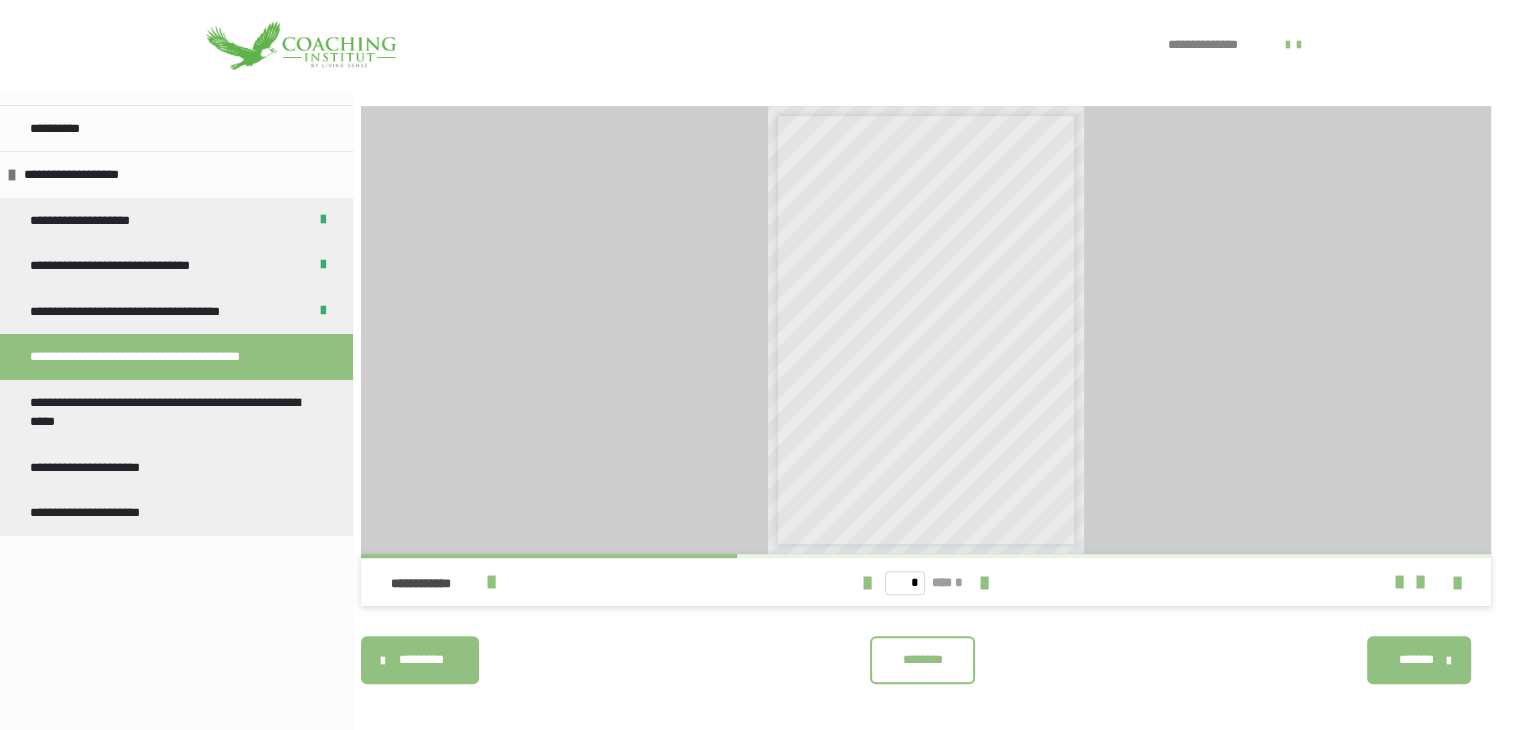 scroll, scrollTop: 900, scrollLeft: 0, axis: vertical 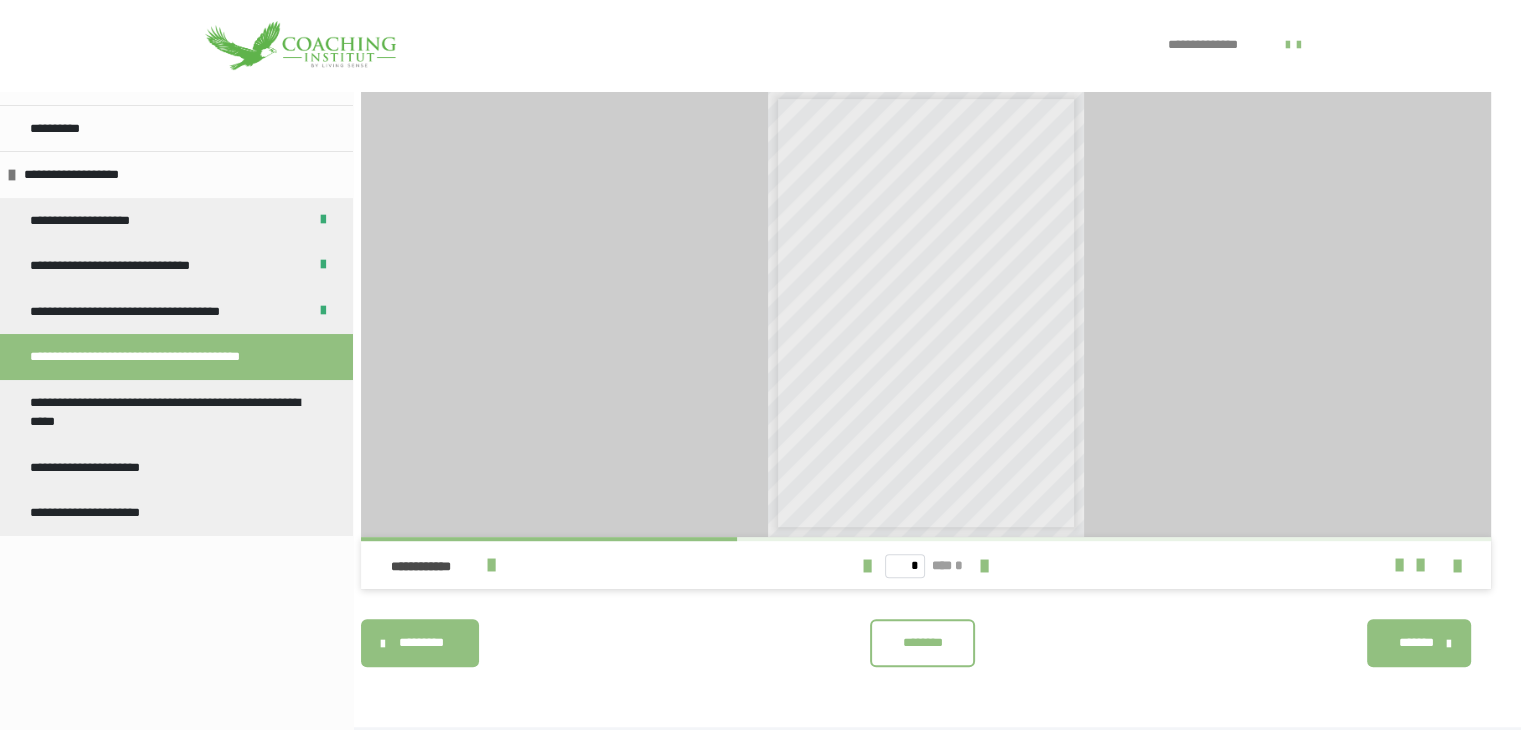click on "*******" at bounding box center [1416, 643] 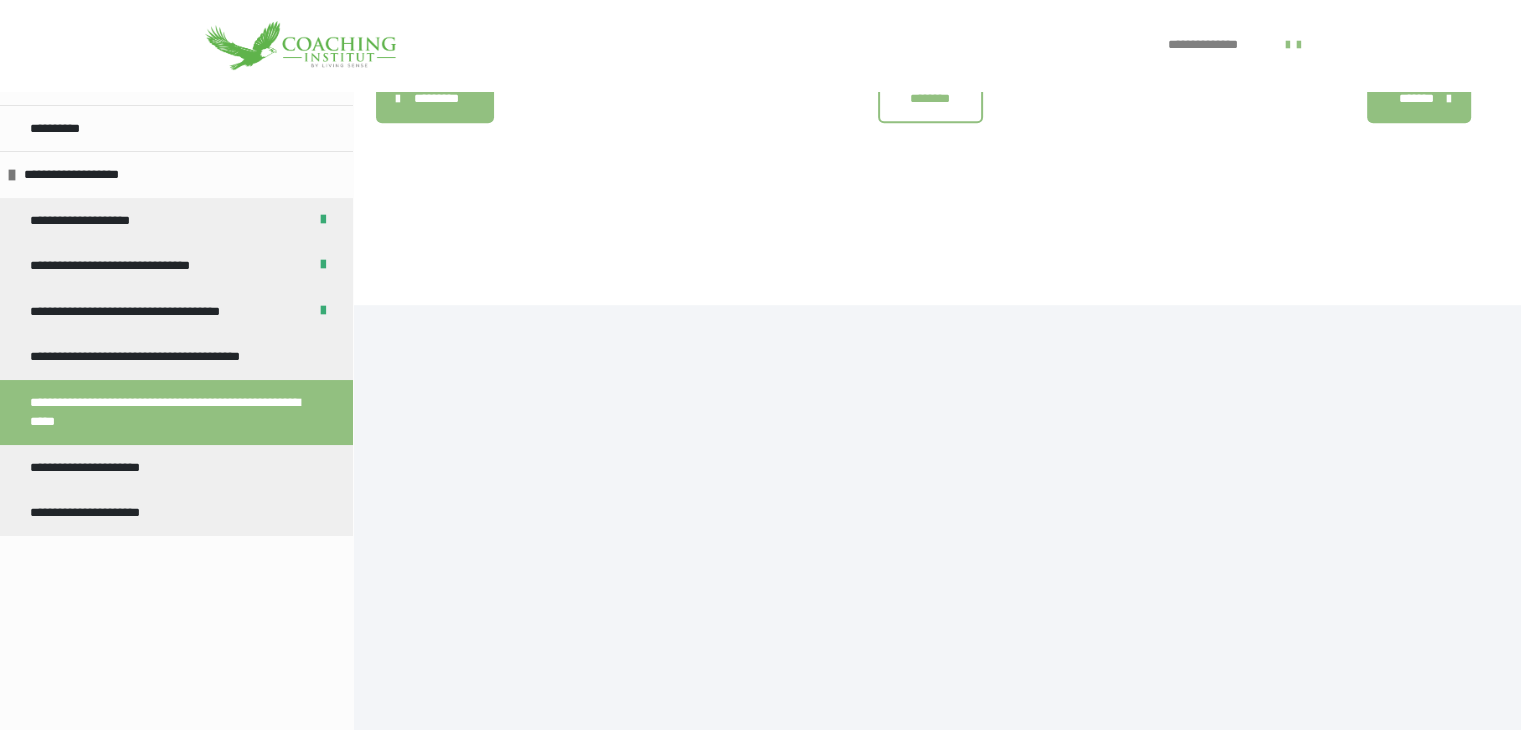 scroll, scrollTop: 474, scrollLeft: 0, axis: vertical 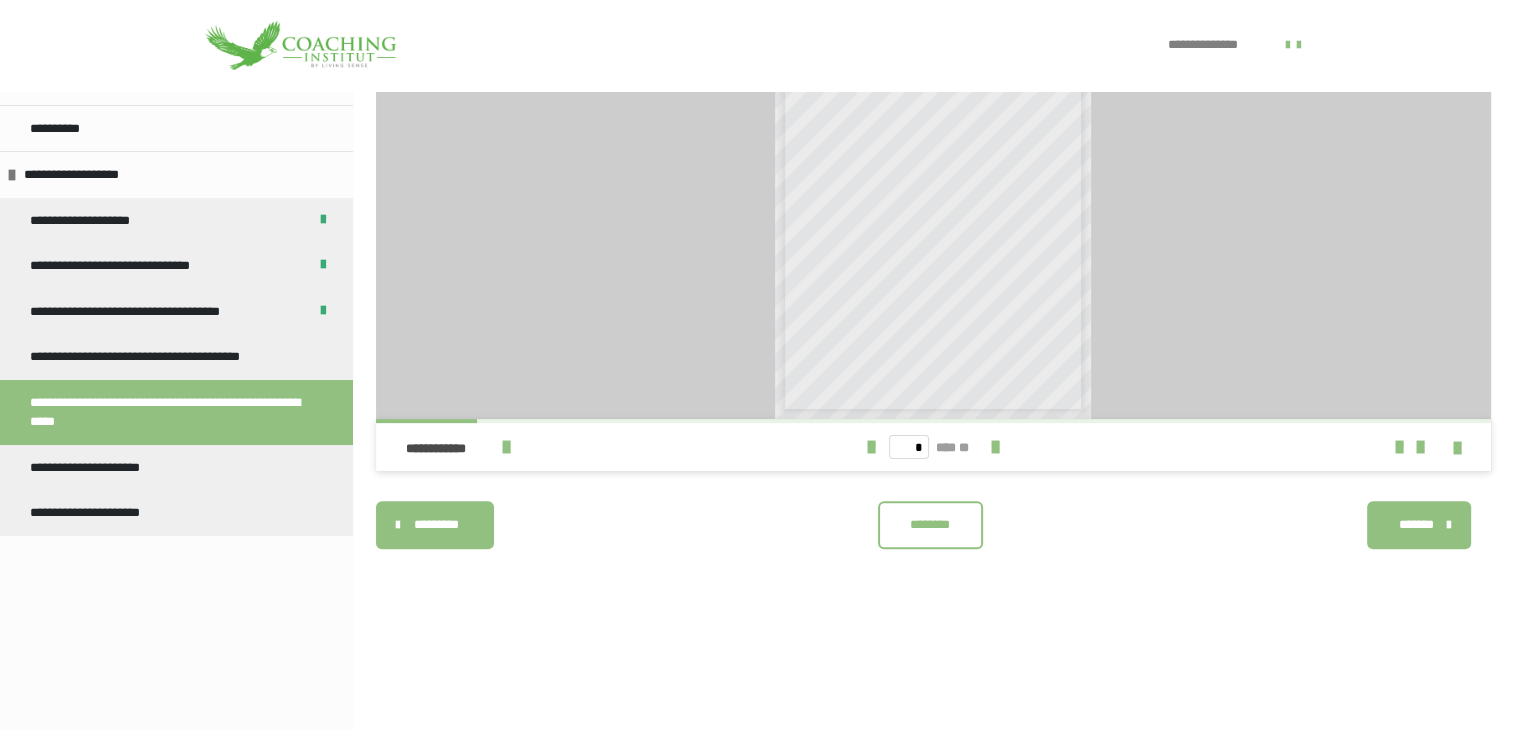 click on "*********" at bounding box center (437, 525) 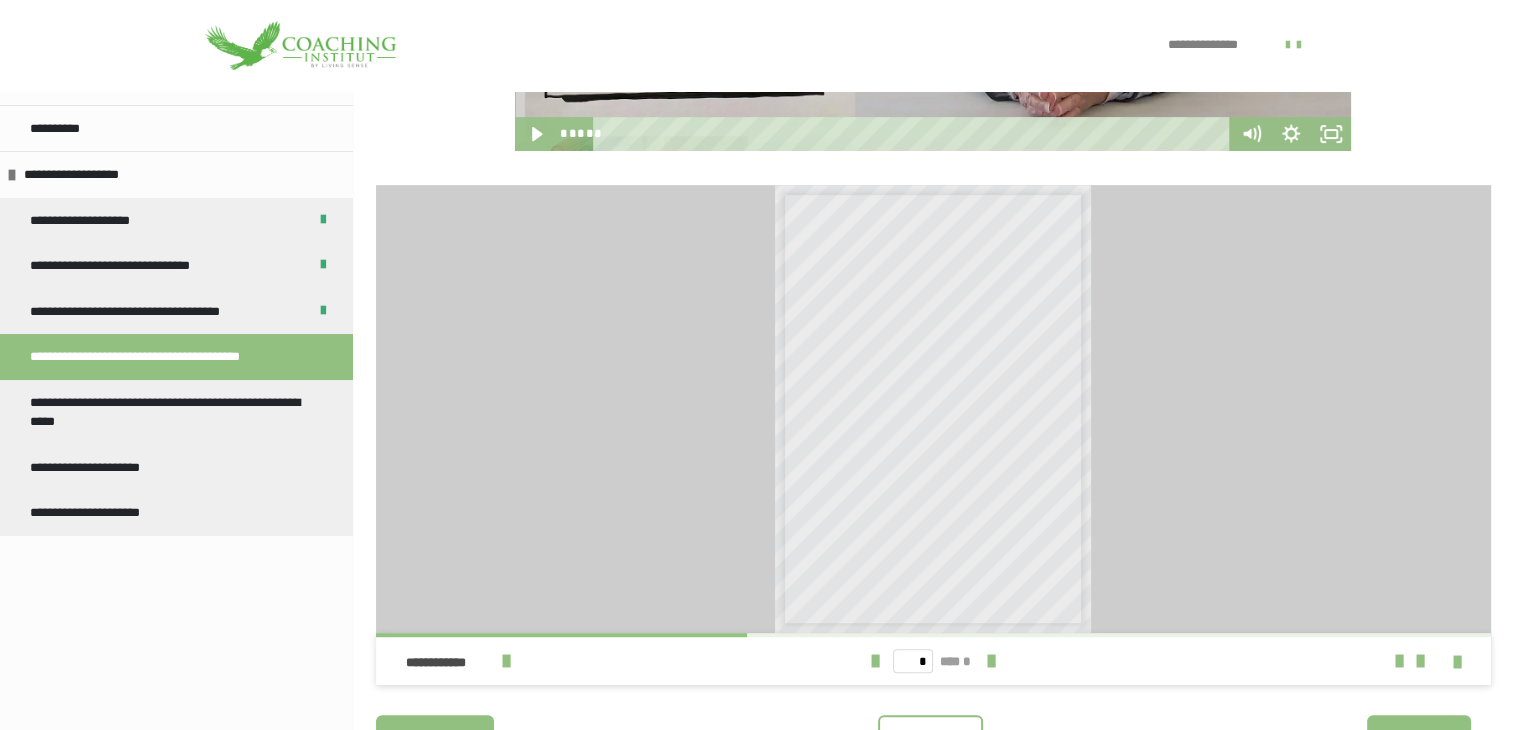scroll, scrollTop: 890, scrollLeft: 0, axis: vertical 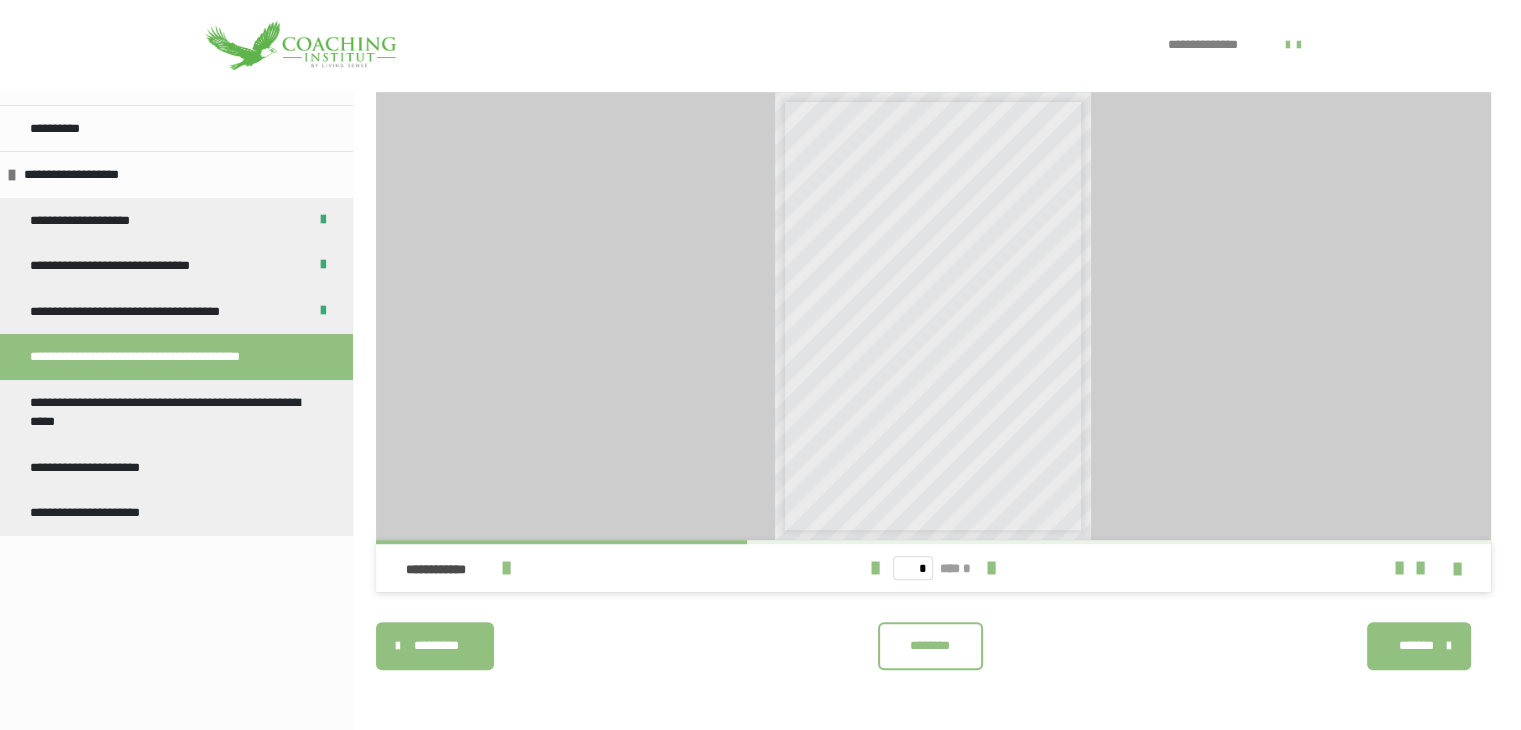 click on "********" at bounding box center (930, 646) 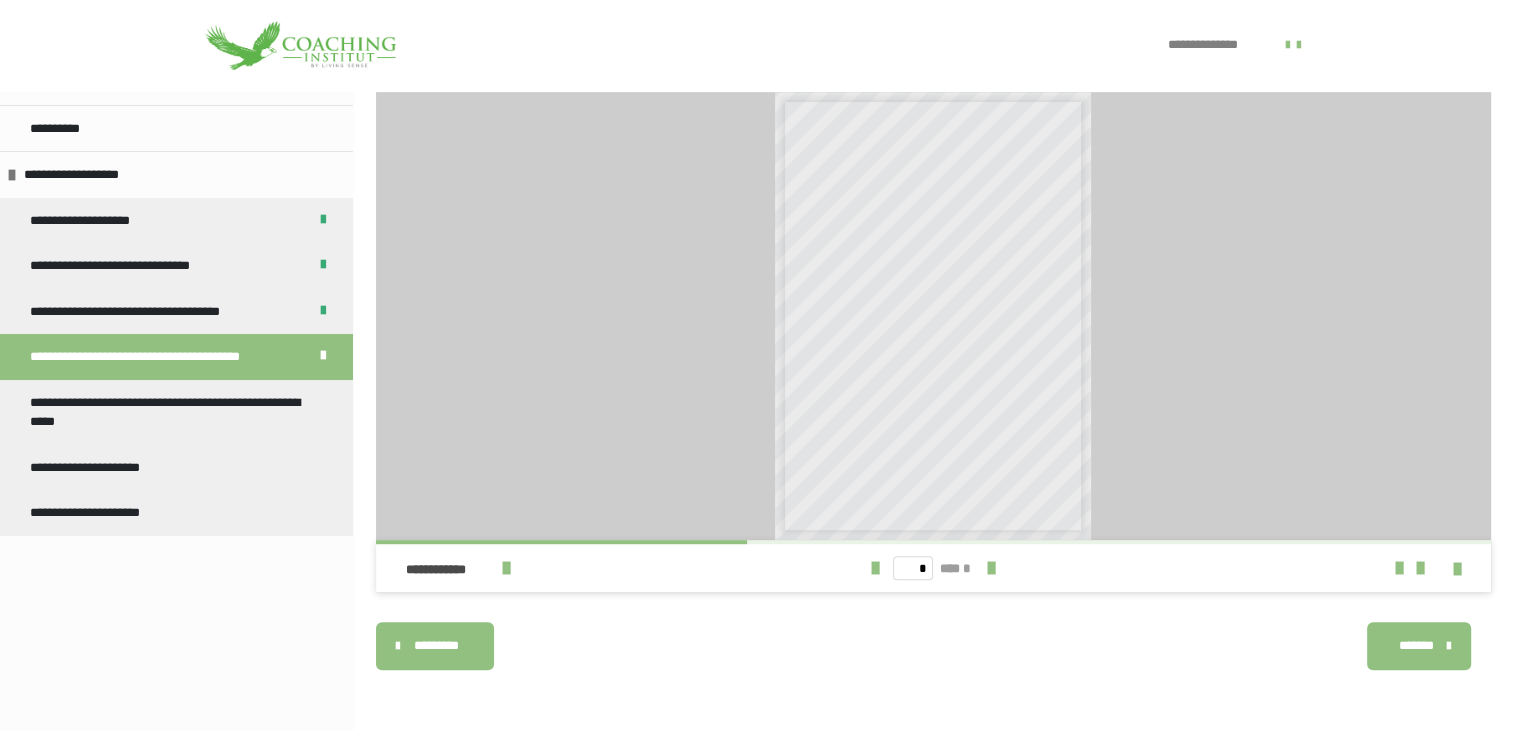 click on "*******" at bounding box center (1419, 646) 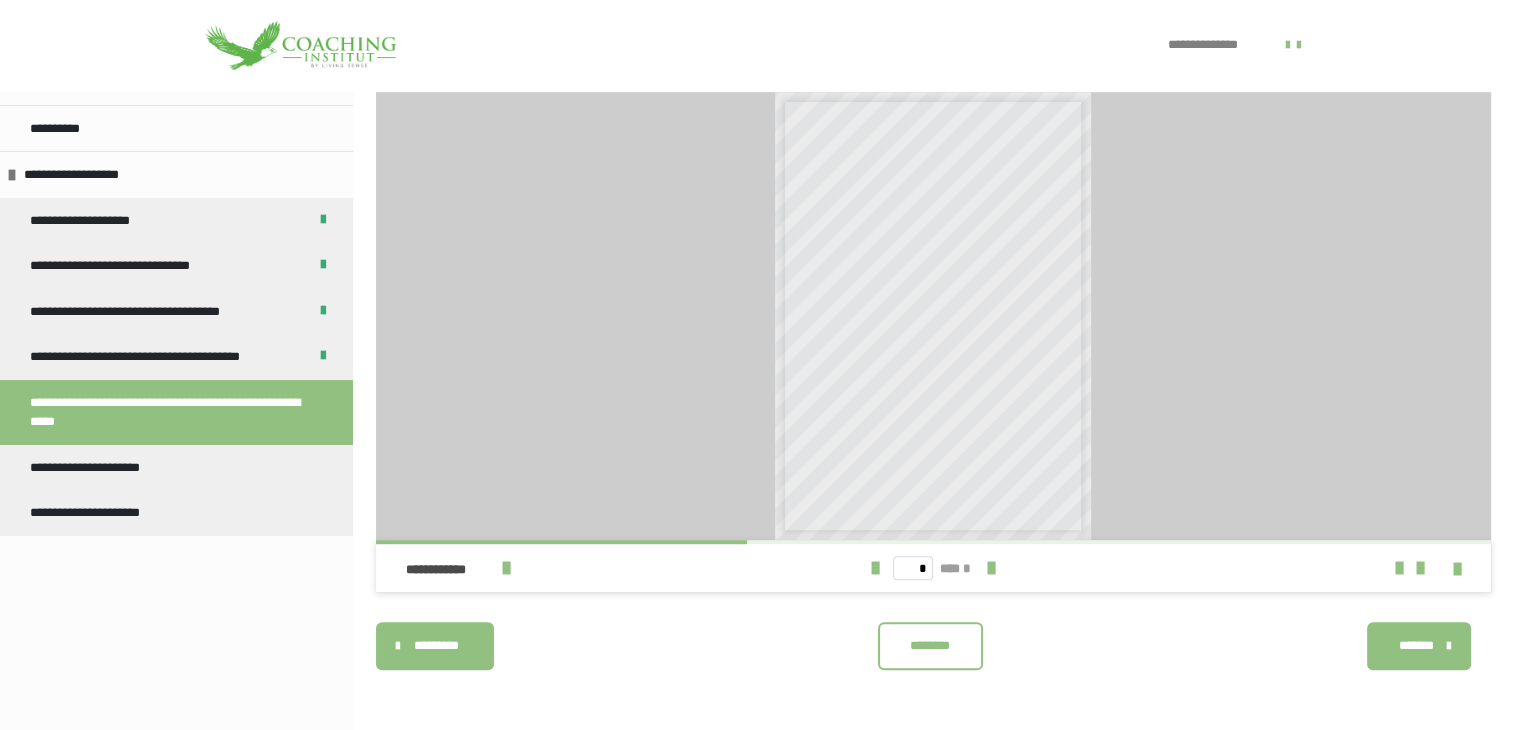 scroll, scrollTop: 474, scrollLeft: 0, axis: vertical 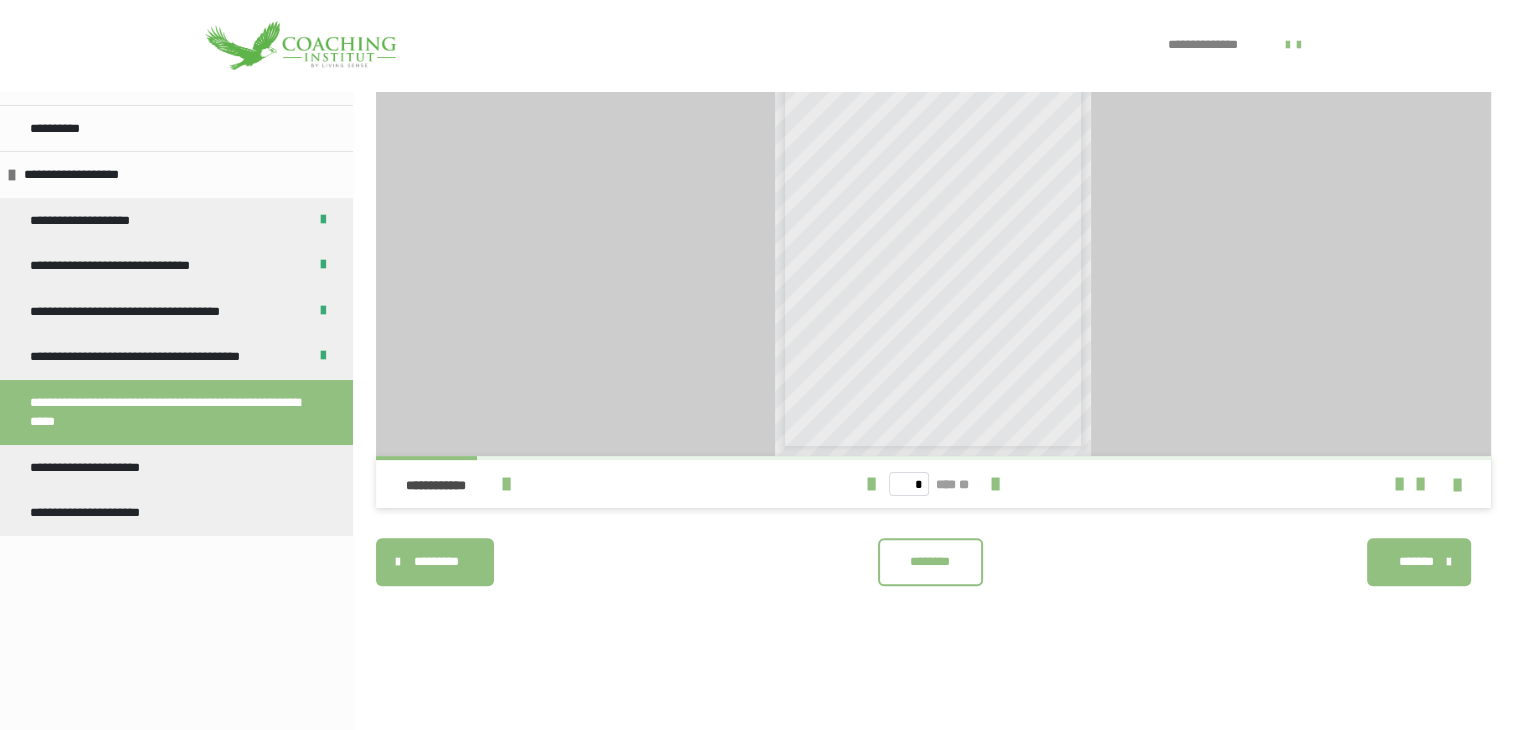 click on "********" at bounding box center (930, 562) 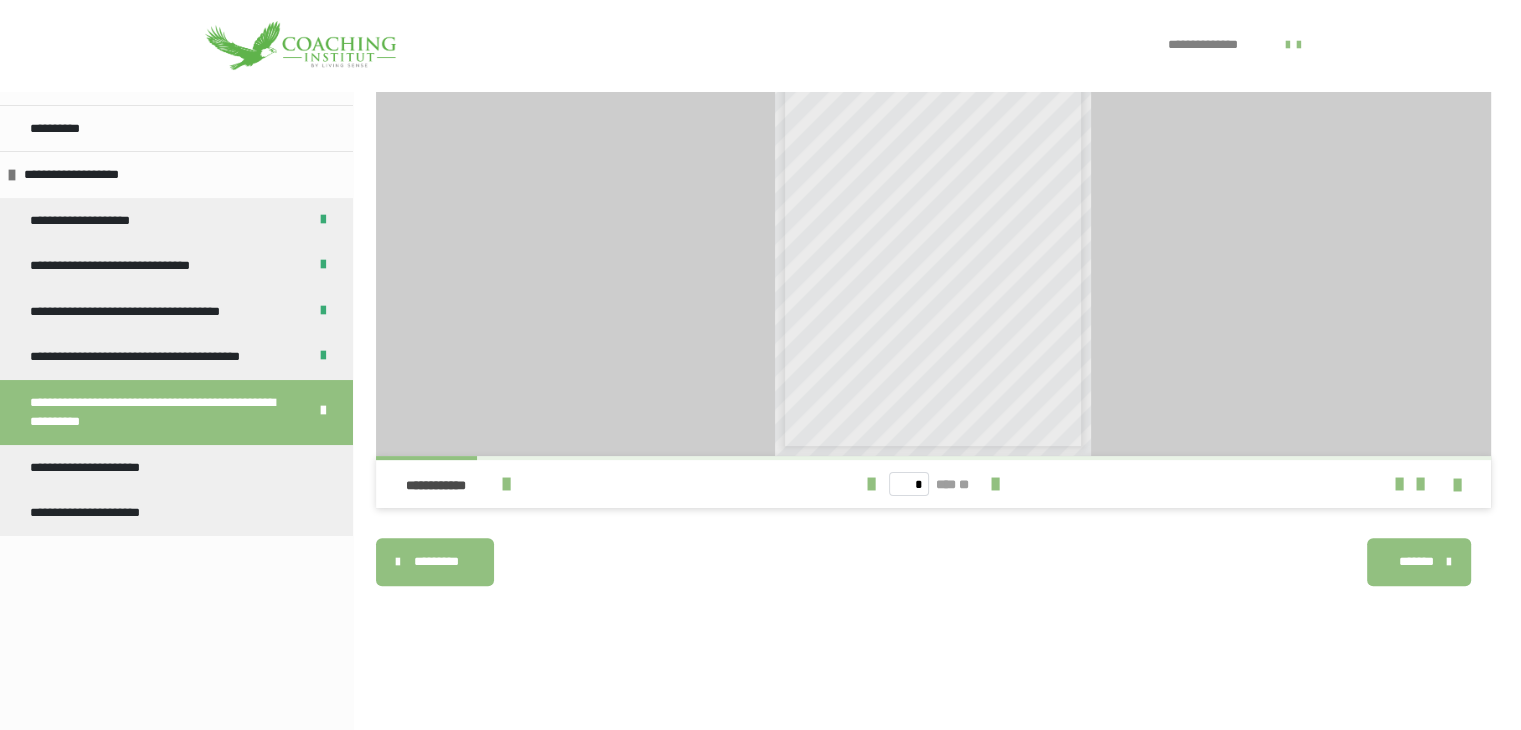 click on "*******" at bounding box center [1419, 562] 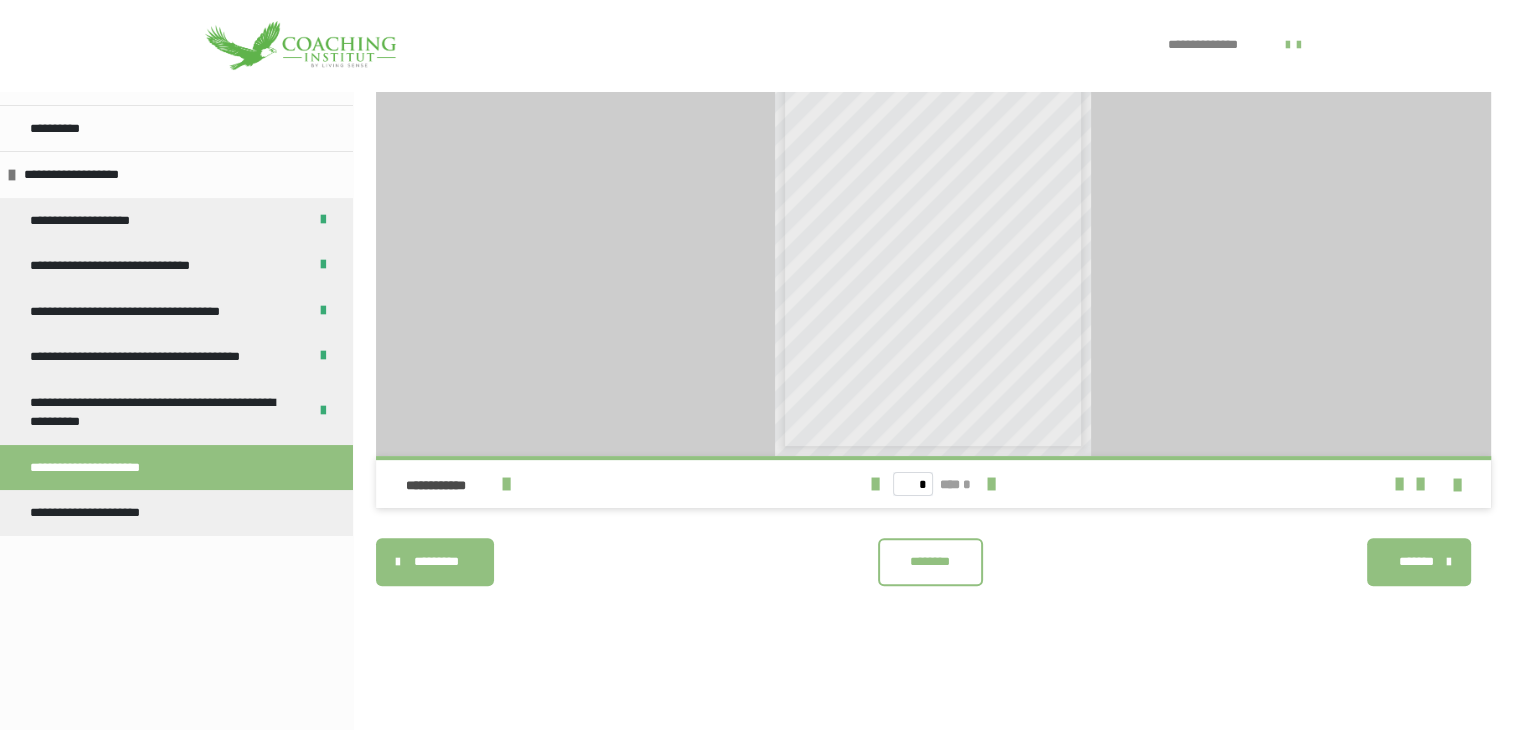 click on "********" at bounding box center (930, 562) 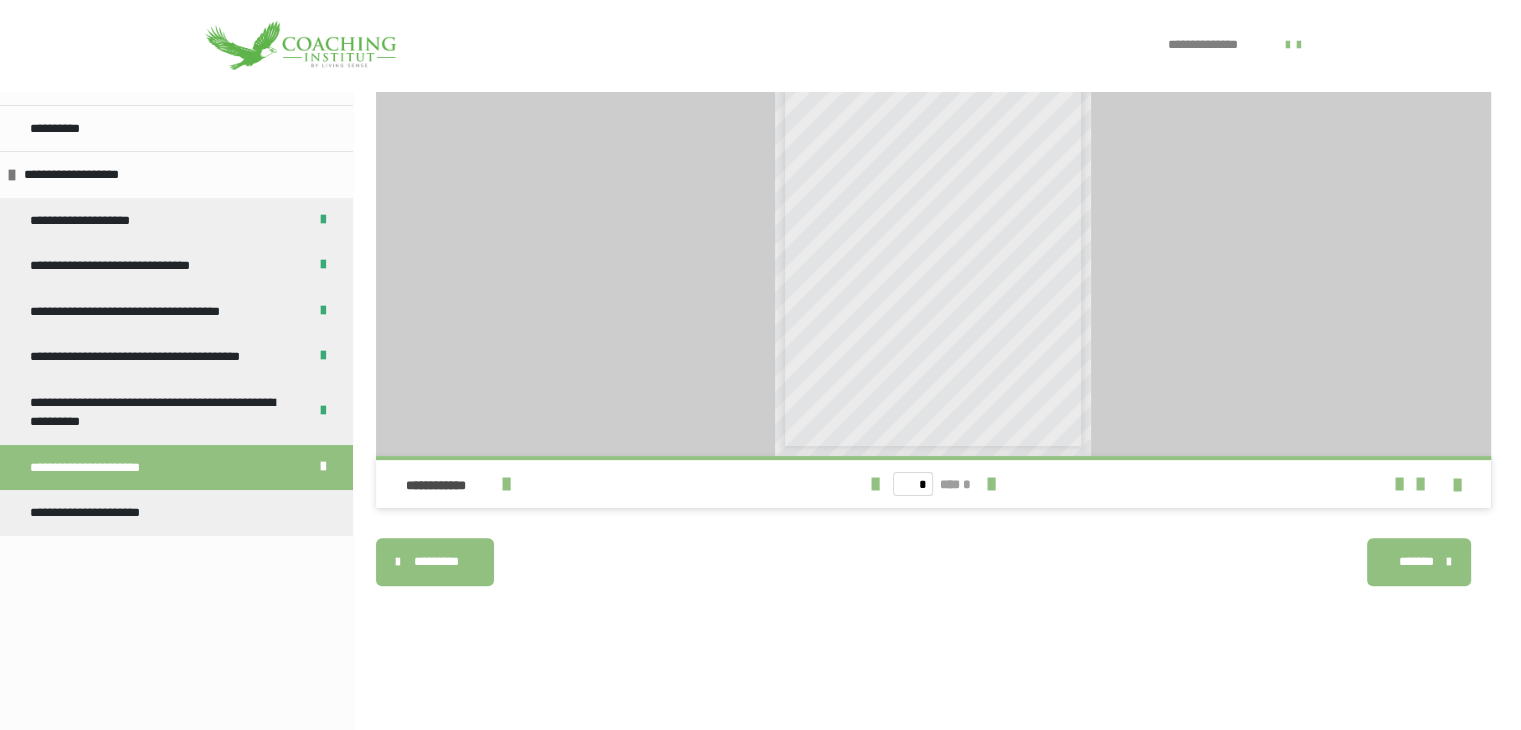 click on "*********" at bounding box center [437, 562] 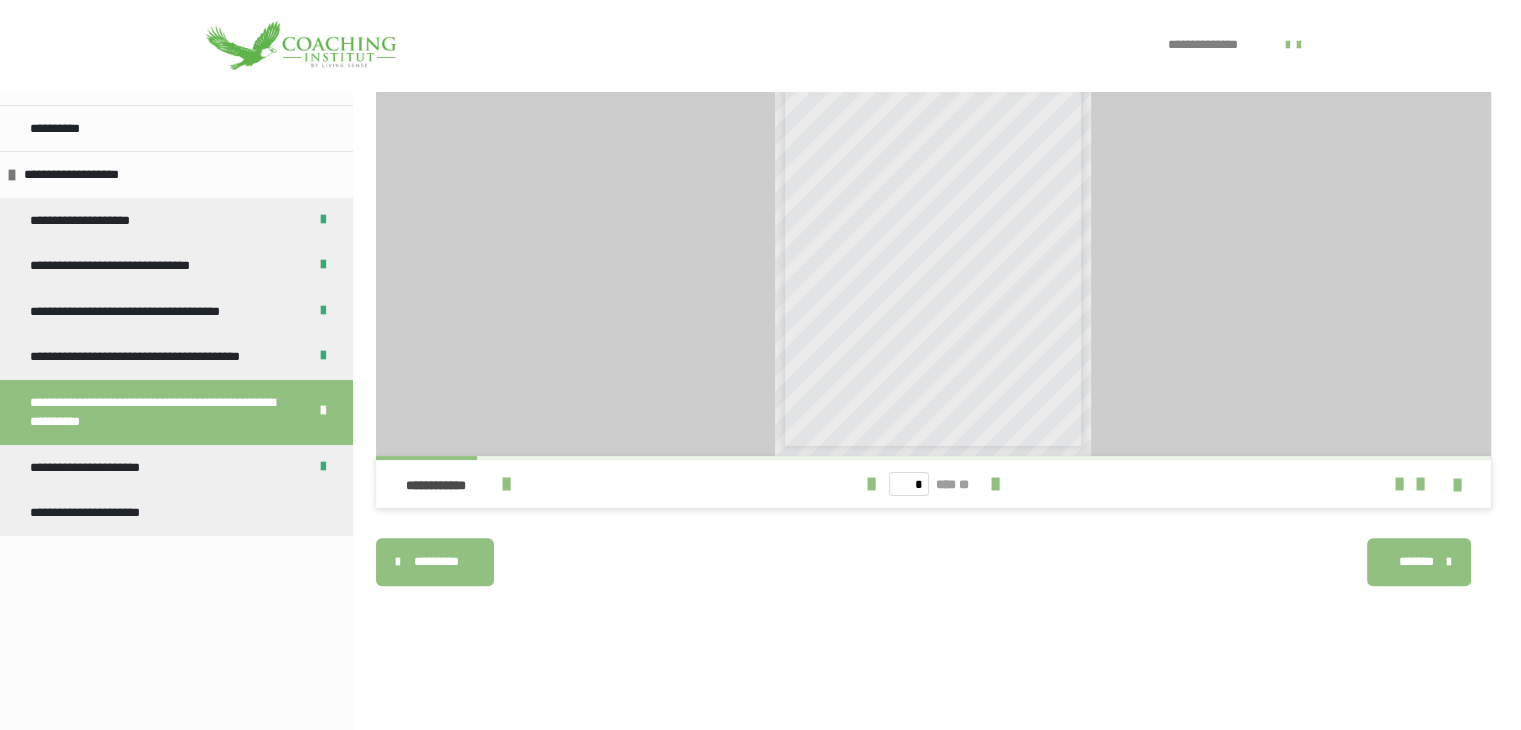 click on "*********" at bounding box center [437, 562] 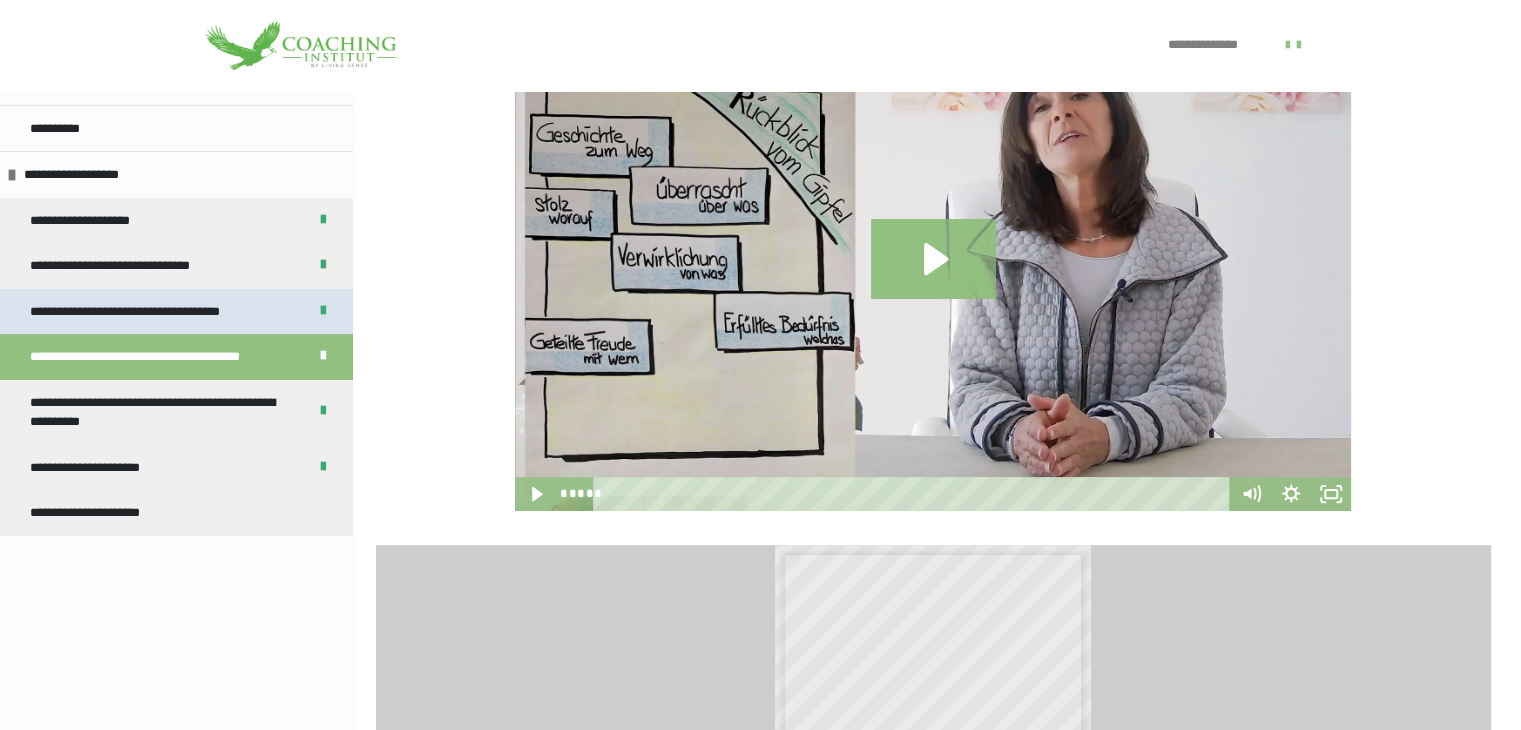 click on "**********" at bounding box center [146, 312] 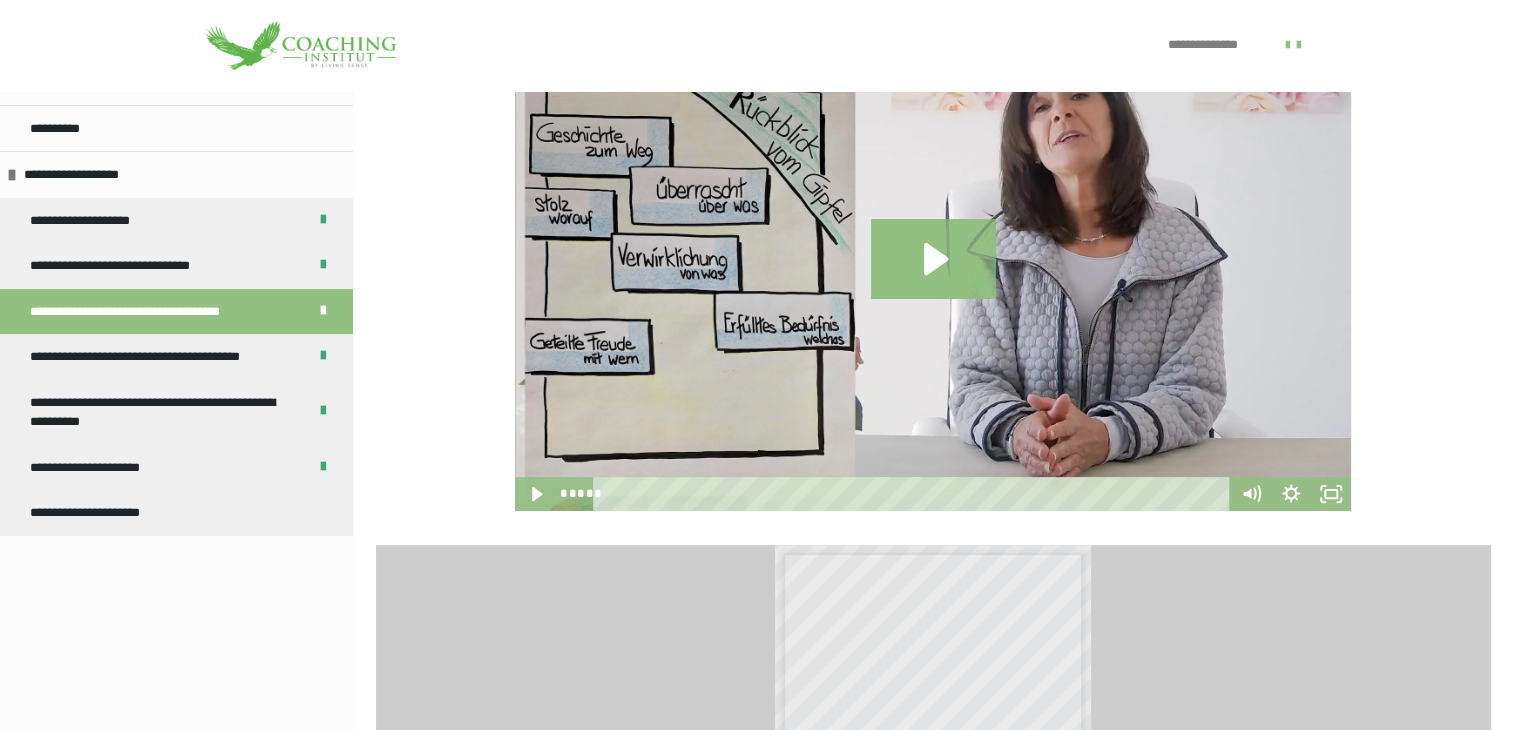 scroll, scrollTop: 404, scrollLeft: 0, axis: vertical 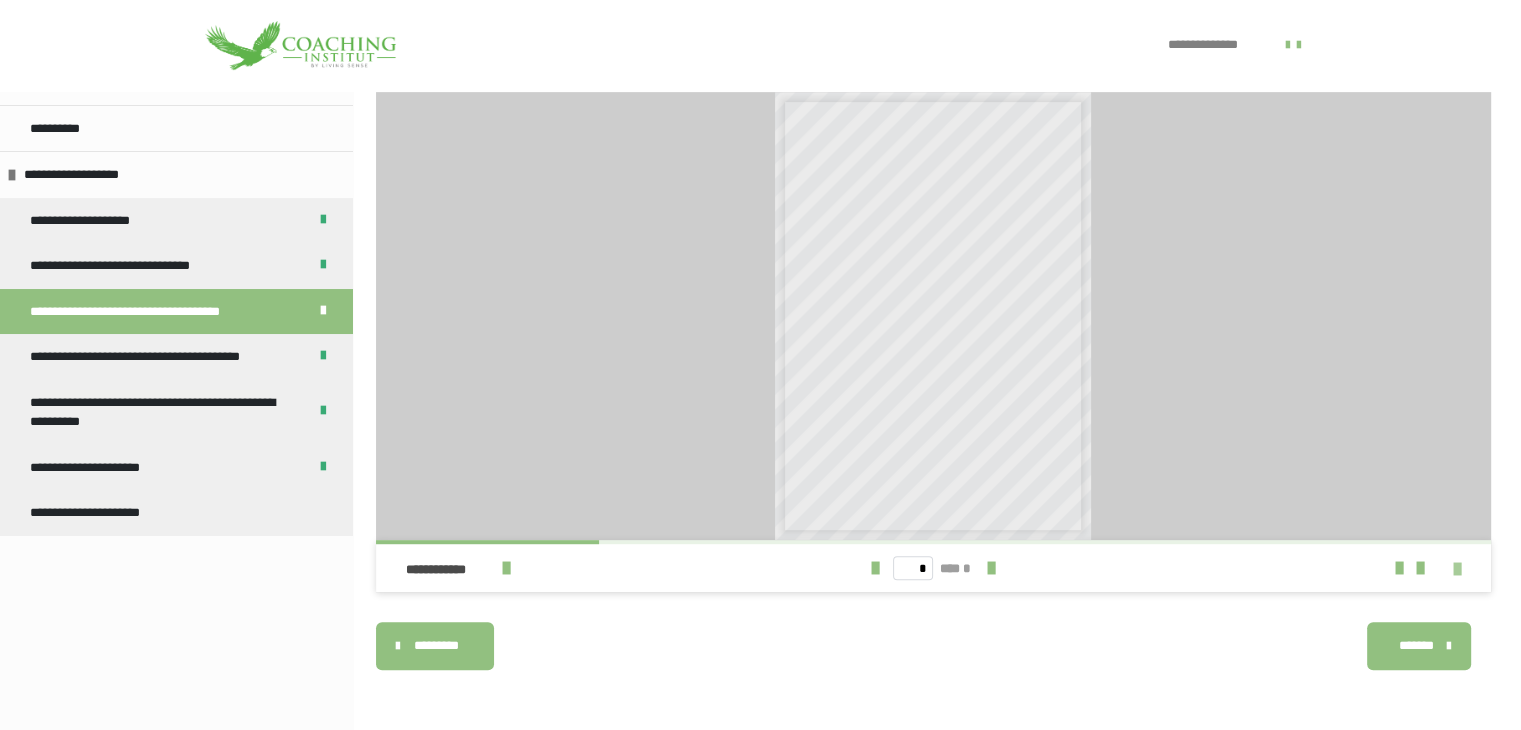 click at bounding box center [1457, 569] 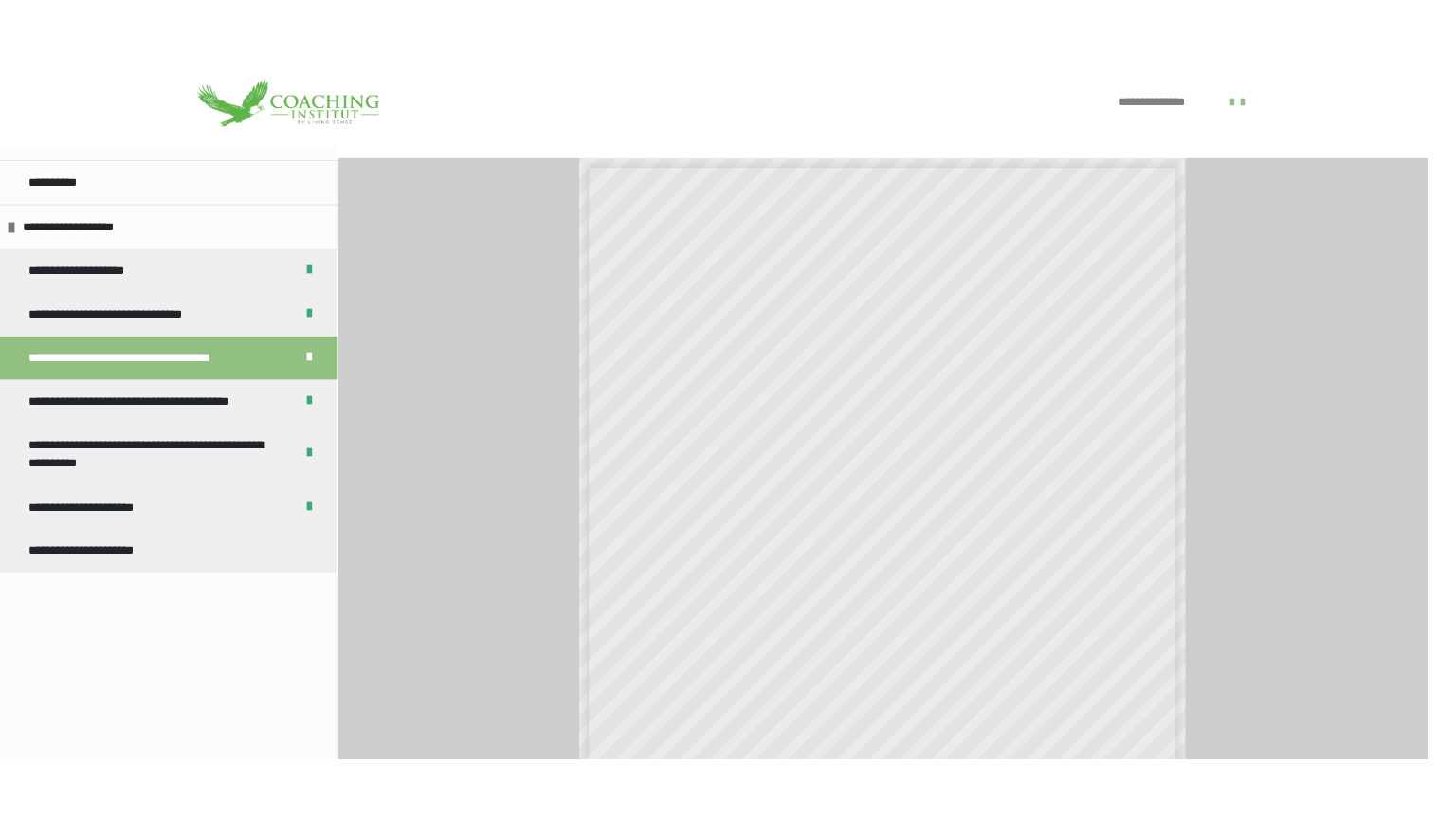 scroll, scrollTop: 723, scrollLeft: 0, axis: vertical 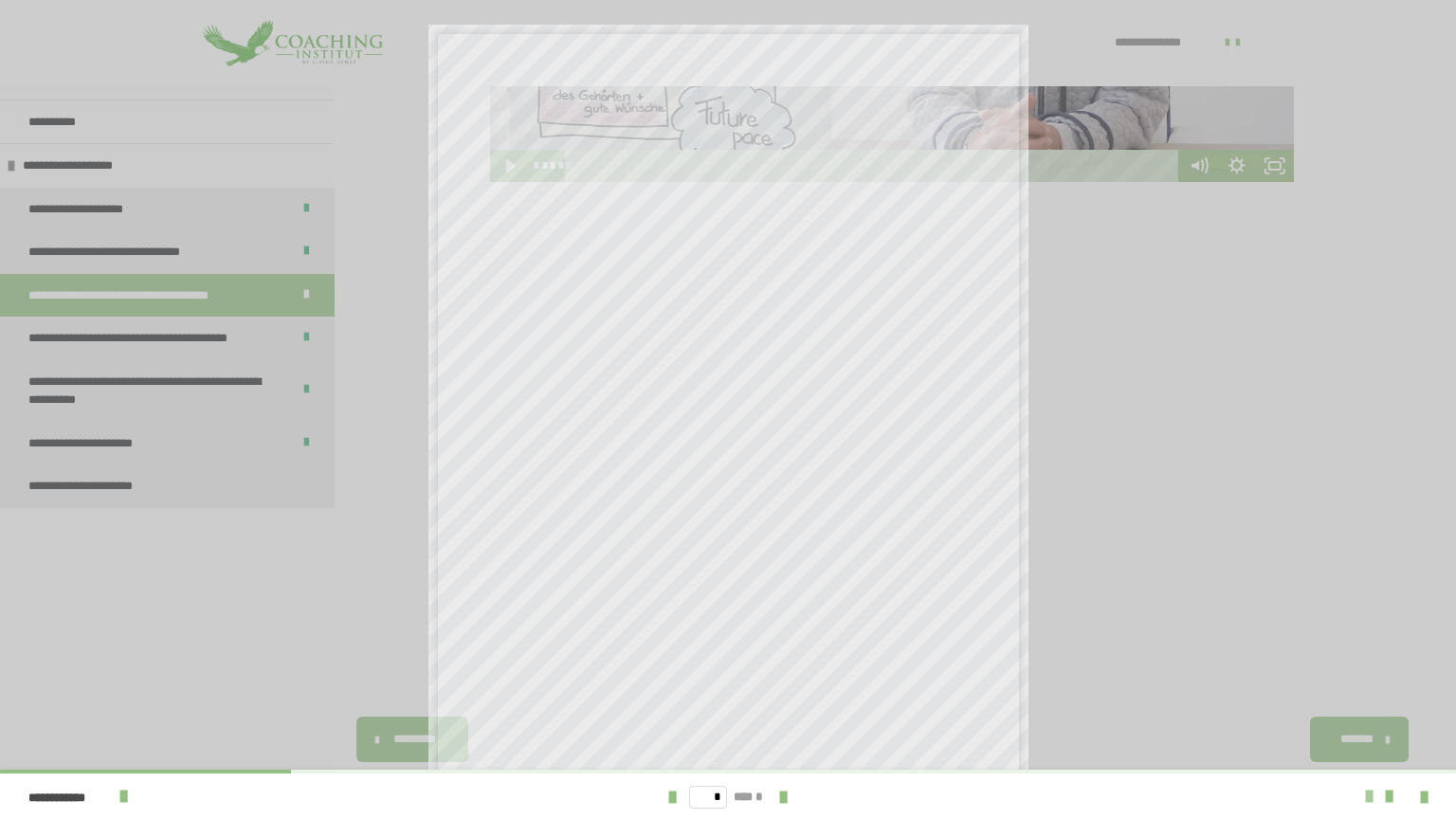 click at bounding box center [1369, 796] 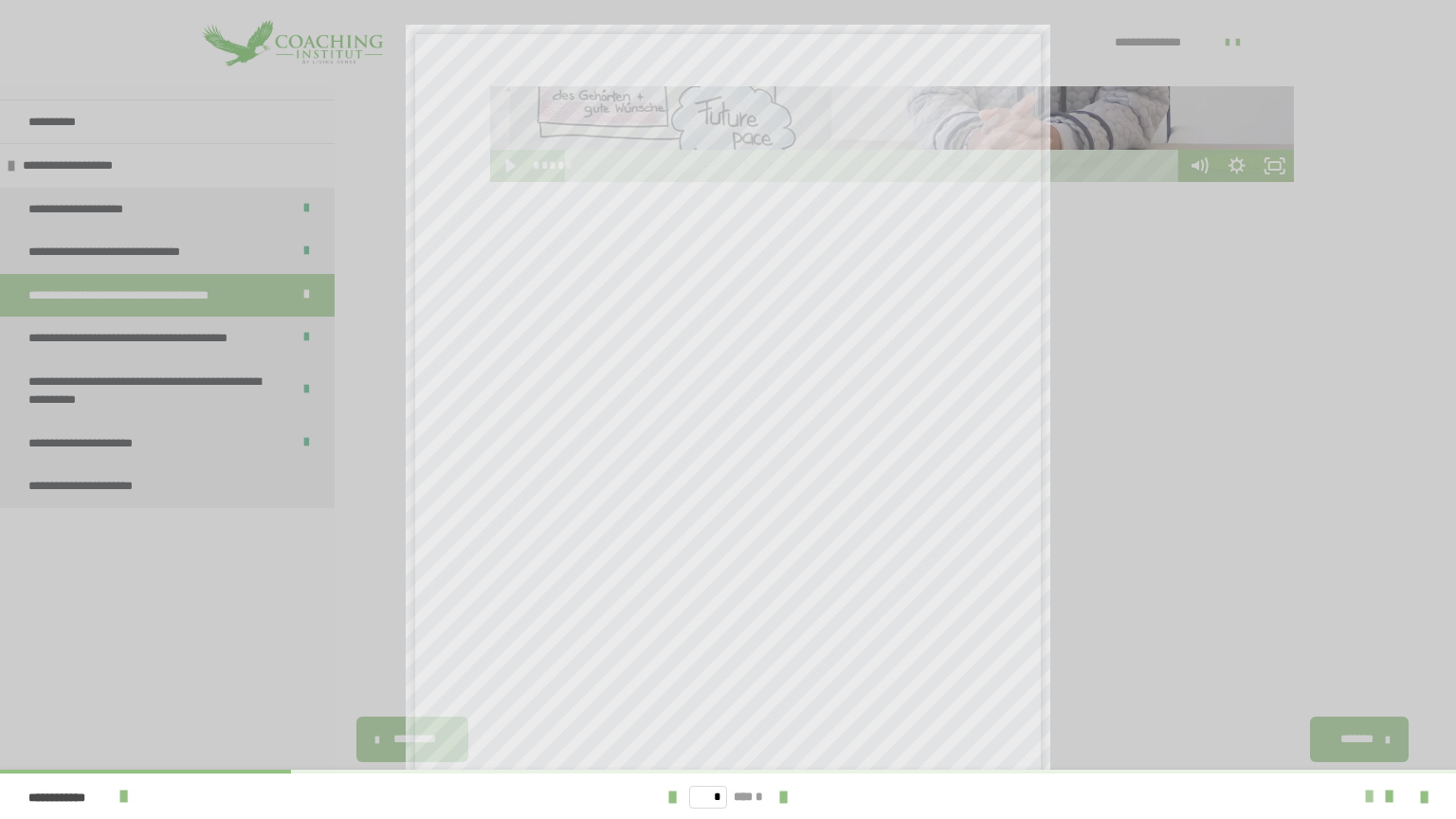 click at bounding box center (1369, 796) 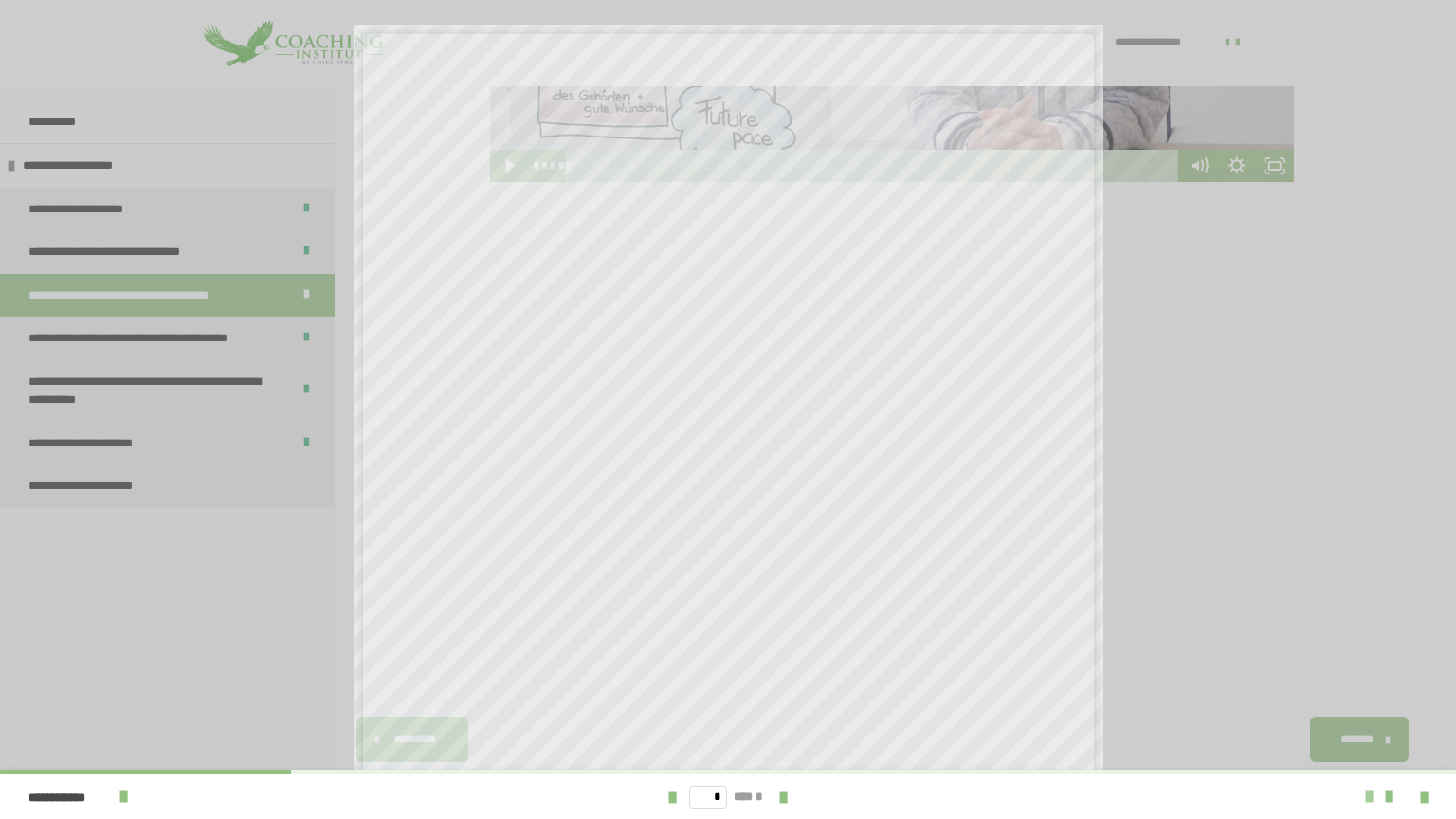 click at bounding box center (1369, 796) 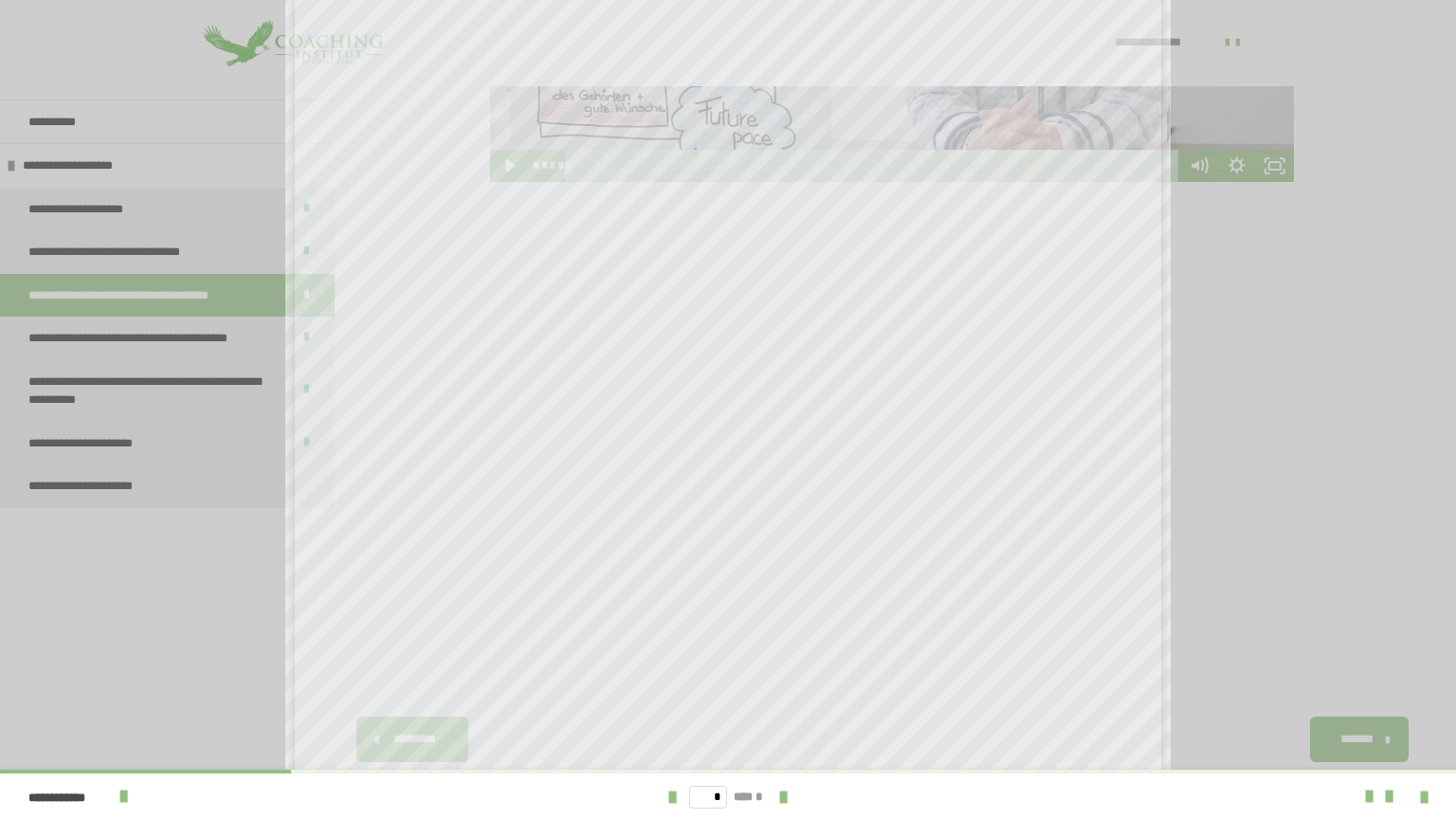 scroll, scrollTop: 369, scrollLeft: 0, axis: vertical 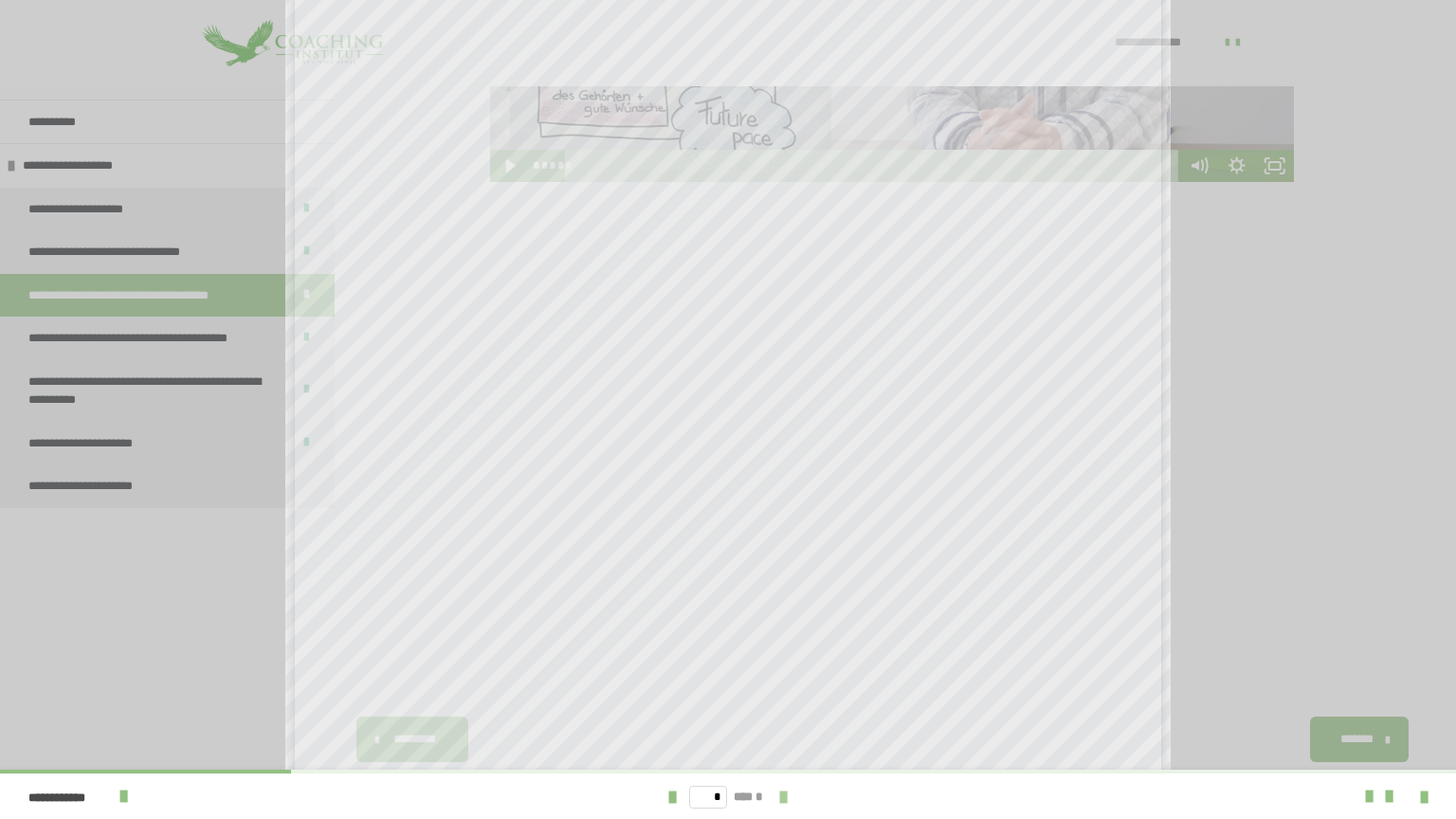 click at bounding box center (783, 797) 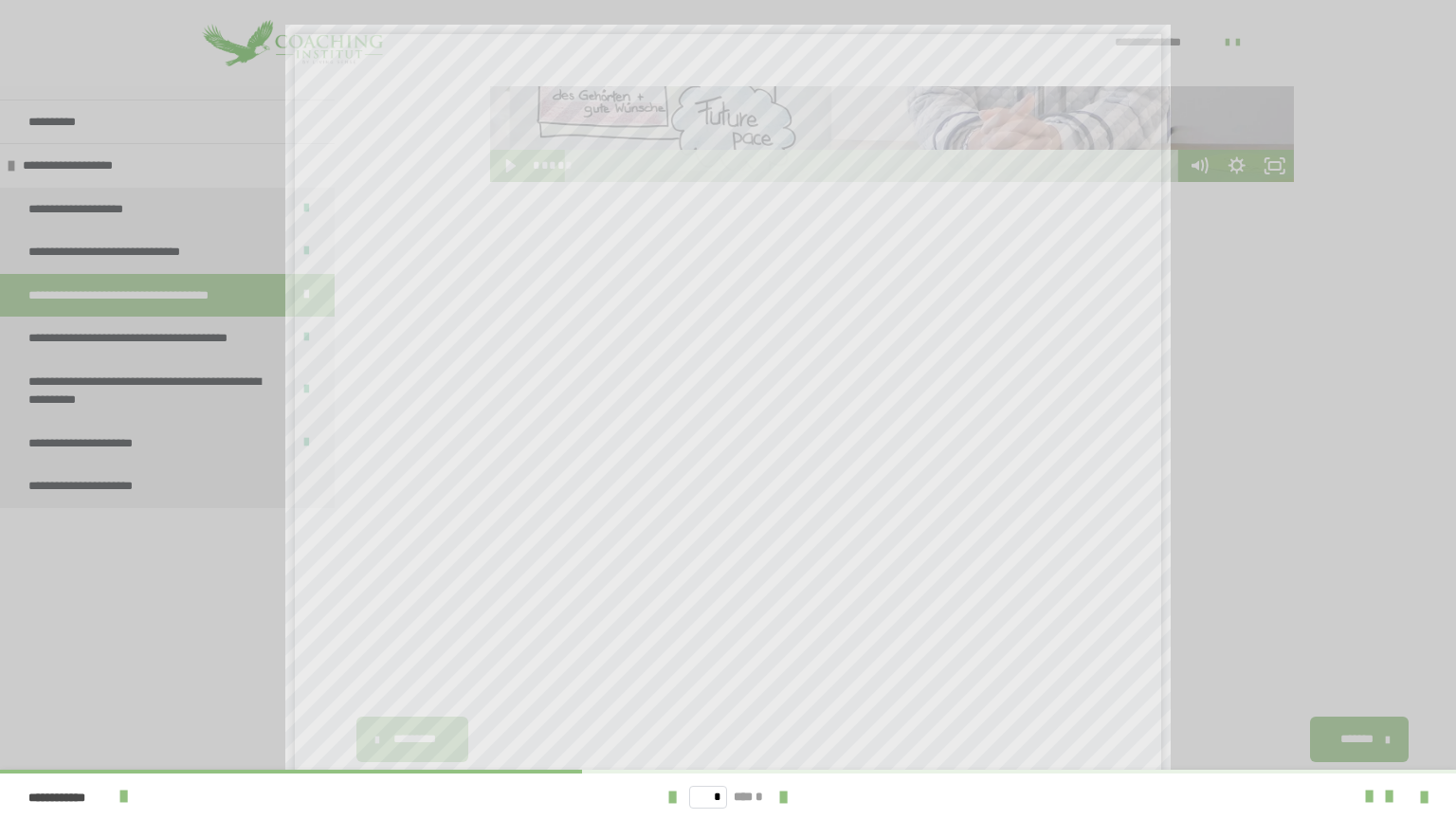 scroll, scrollTop: 458, scrollLeft: 0, axis: vertical 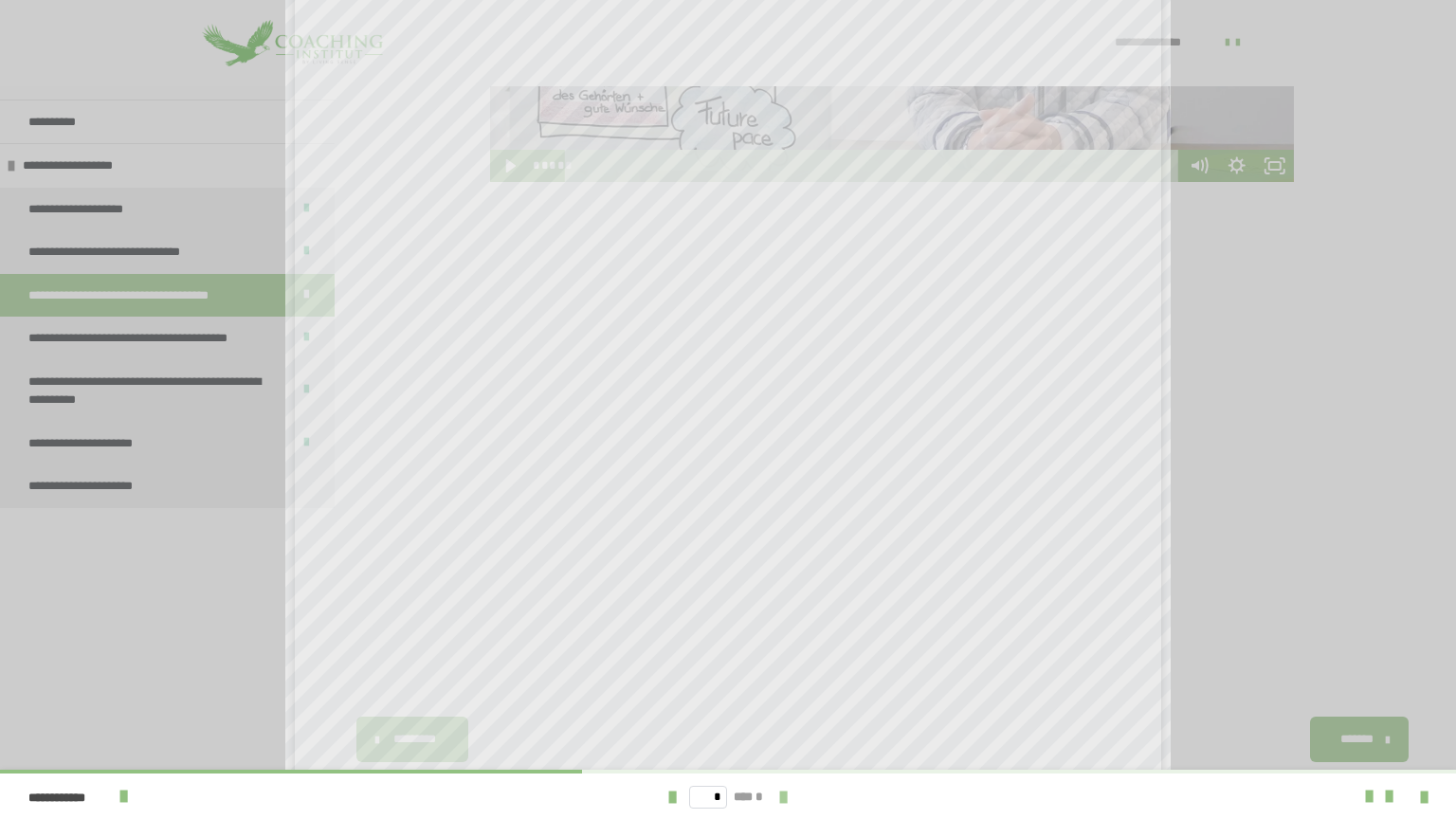 click at bounding box center (783, 797) 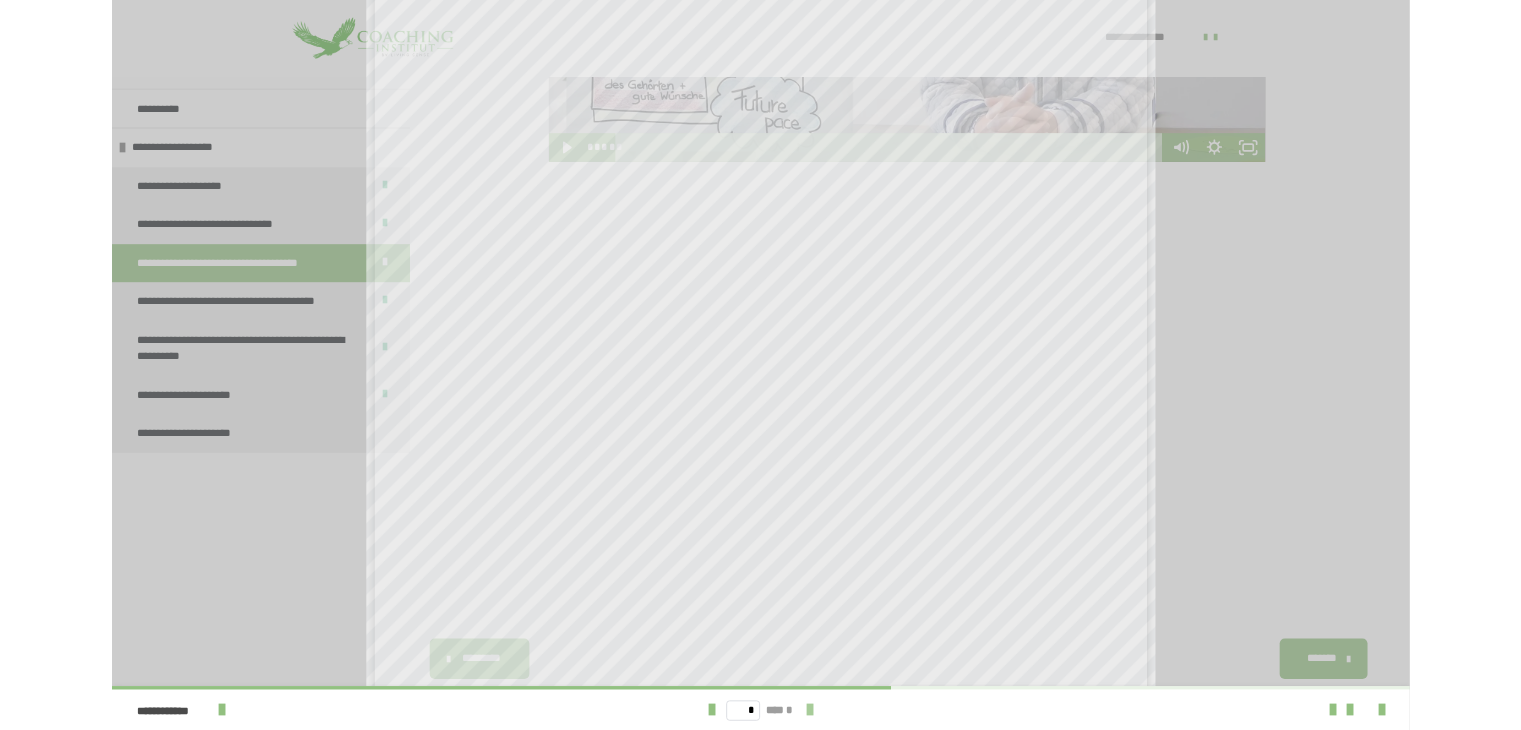 scroll, scrollTop: 0, scrollLeft: 0, axis: both 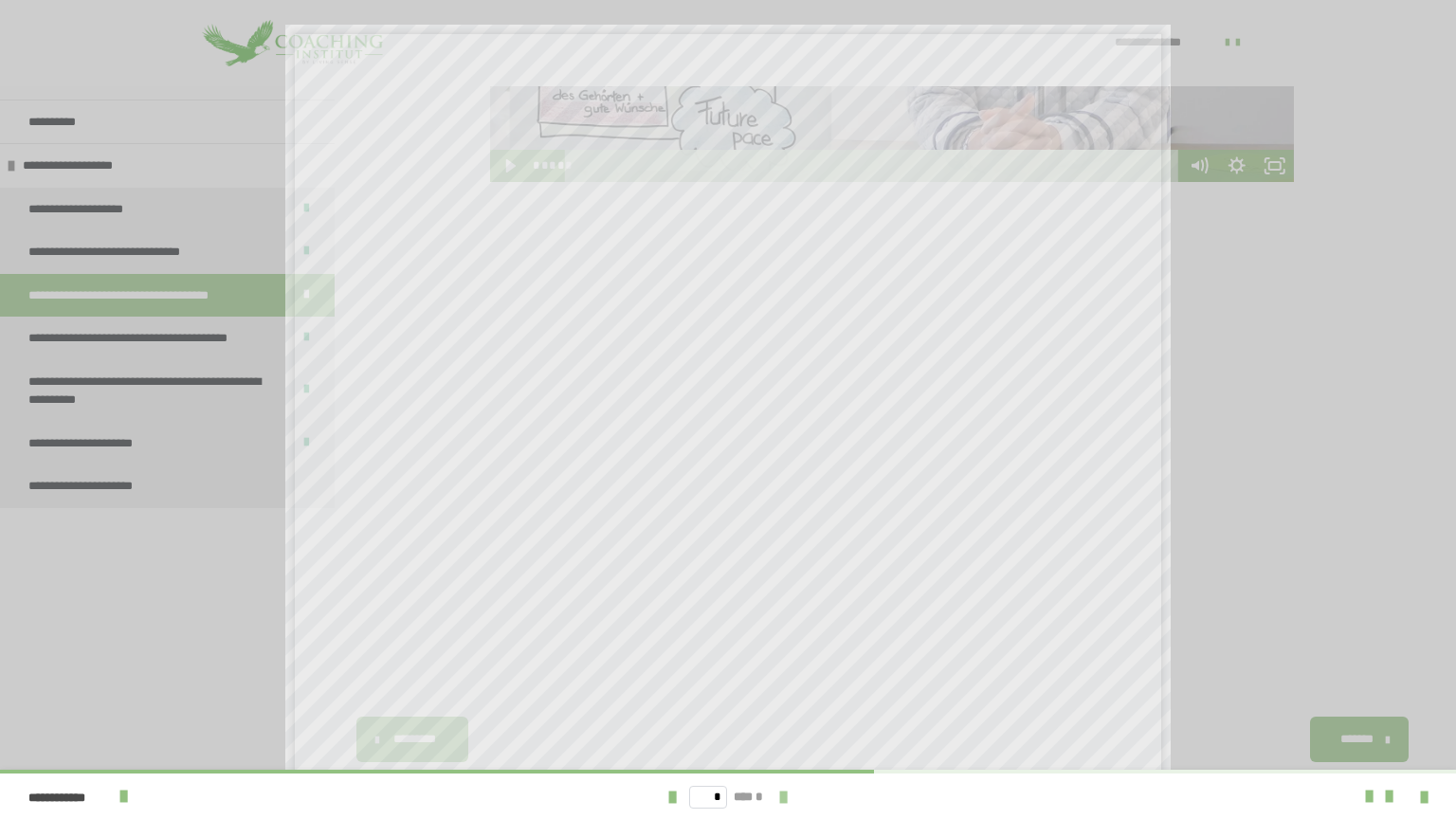 click at bounding box center [783, 797] 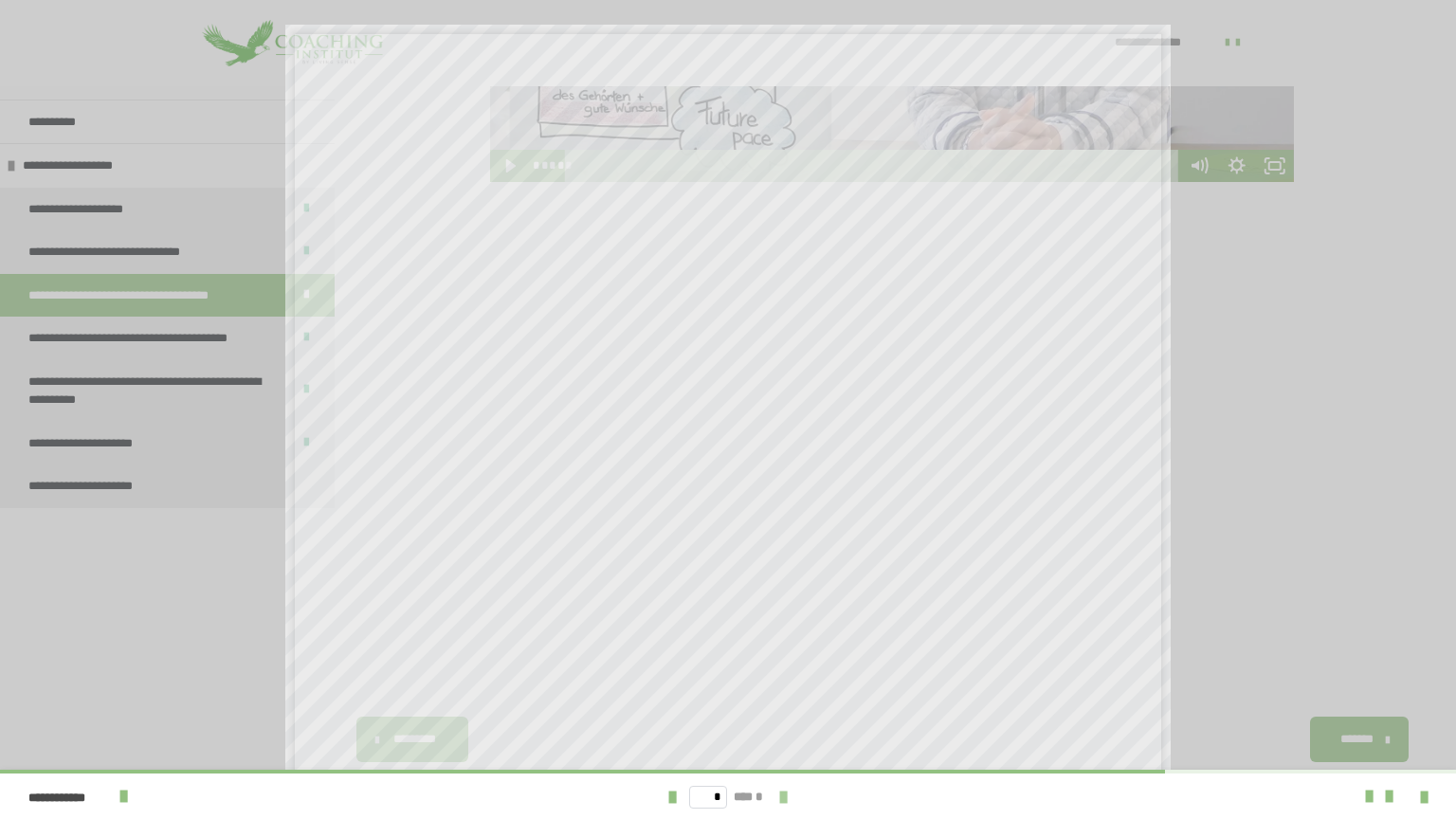 click at bounding box center (783, 797) 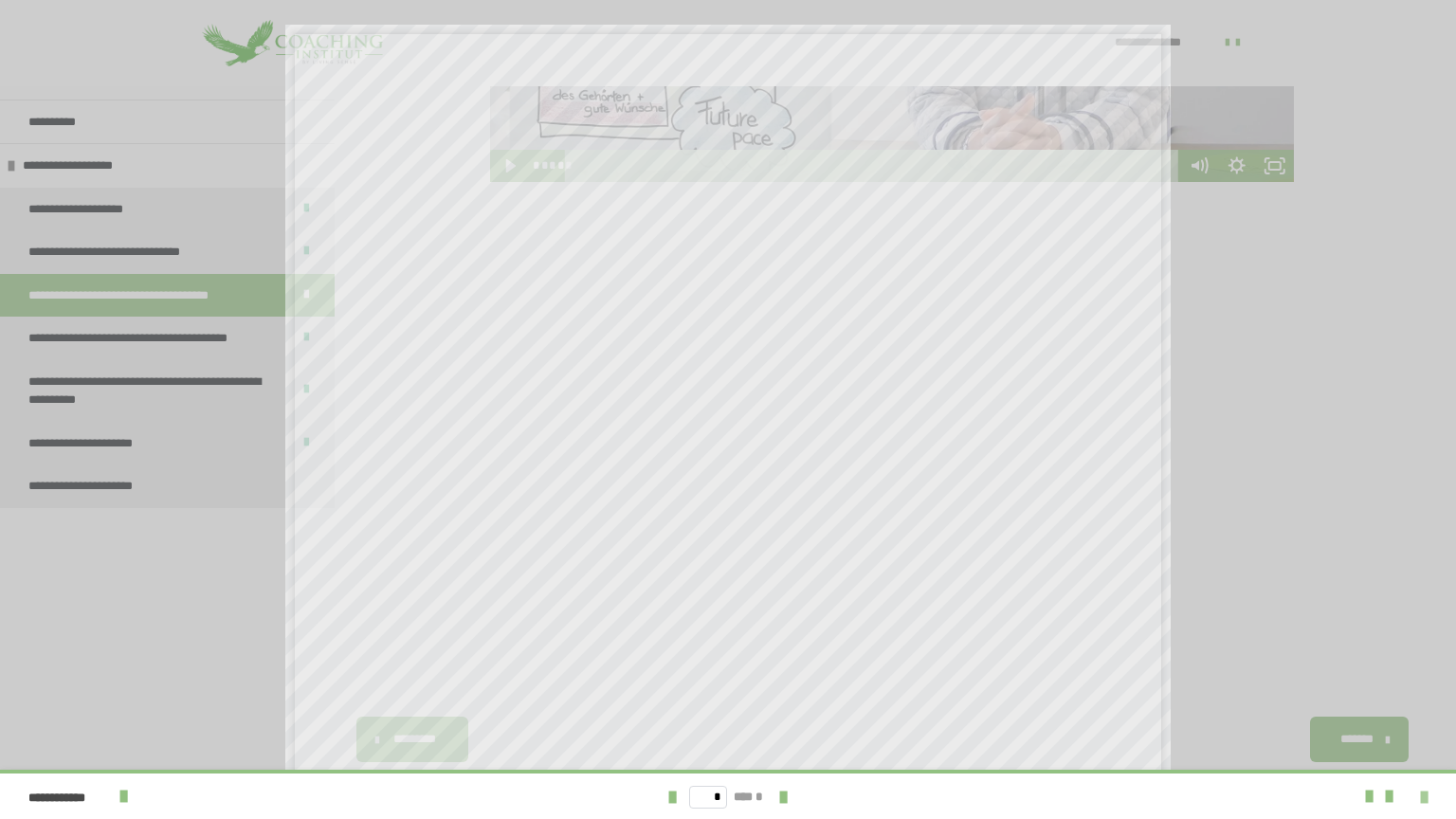 click at bounding box center (1424, 797) 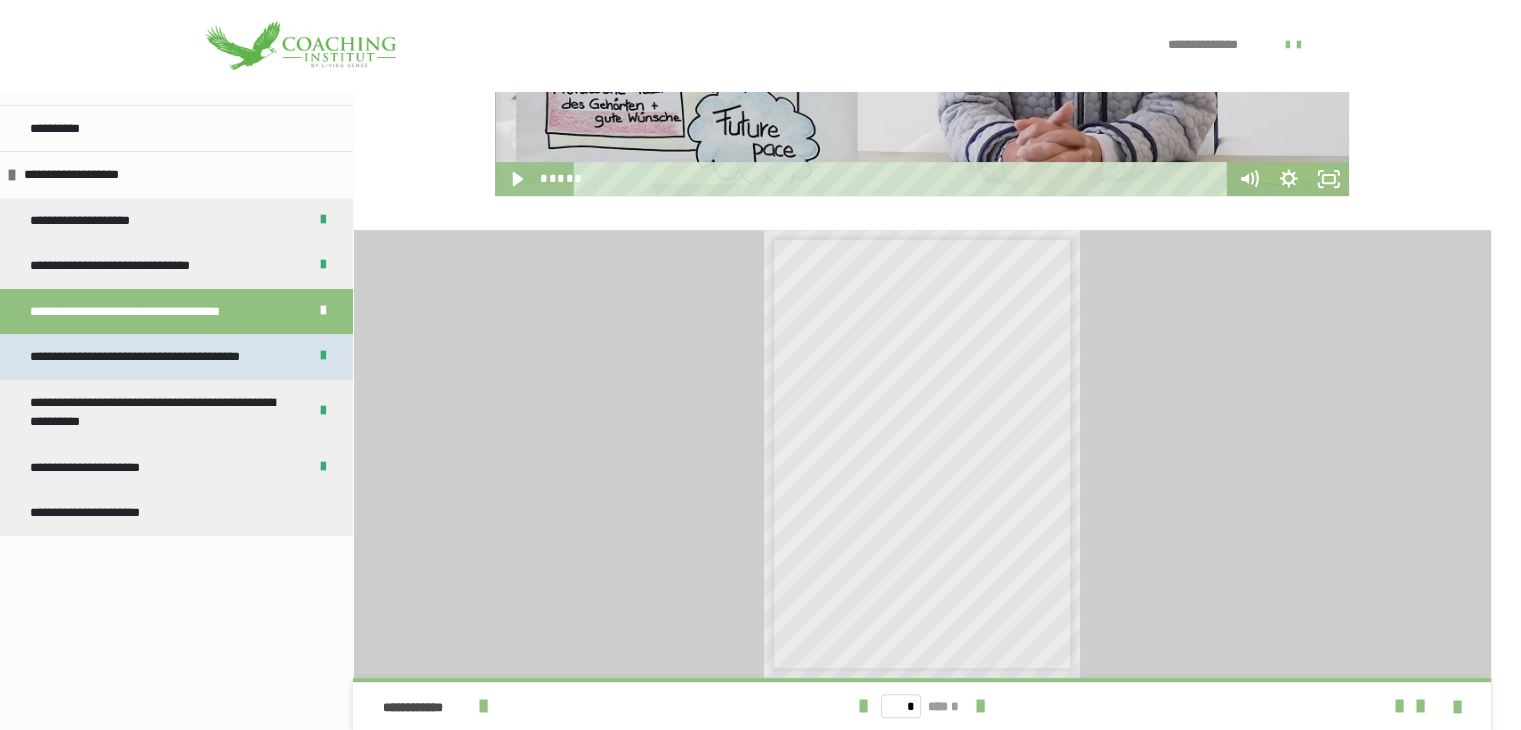 click on "**********" at bounding box center (158, 357) 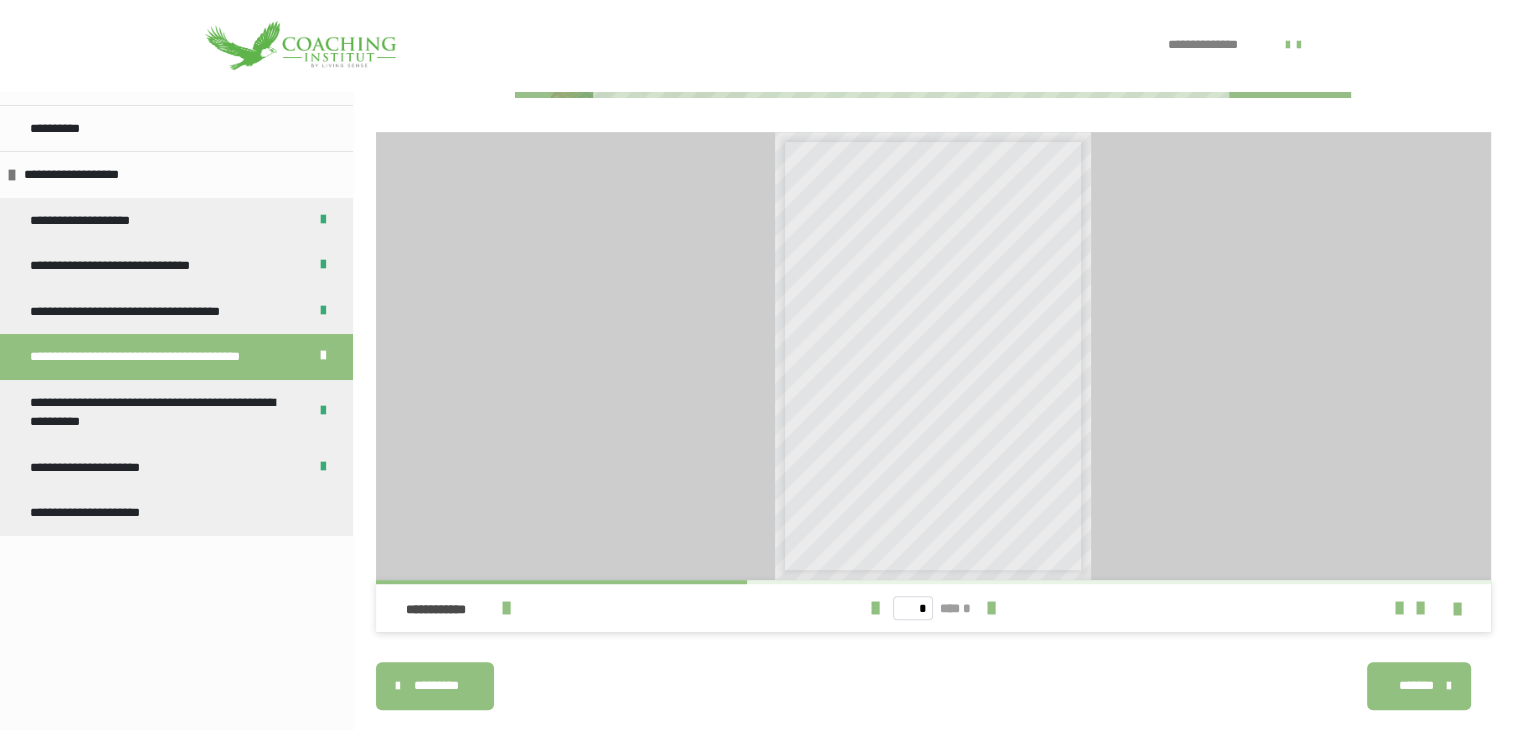 scroll, scrollTop: 884, scrollLeft: 0, axis: vertical 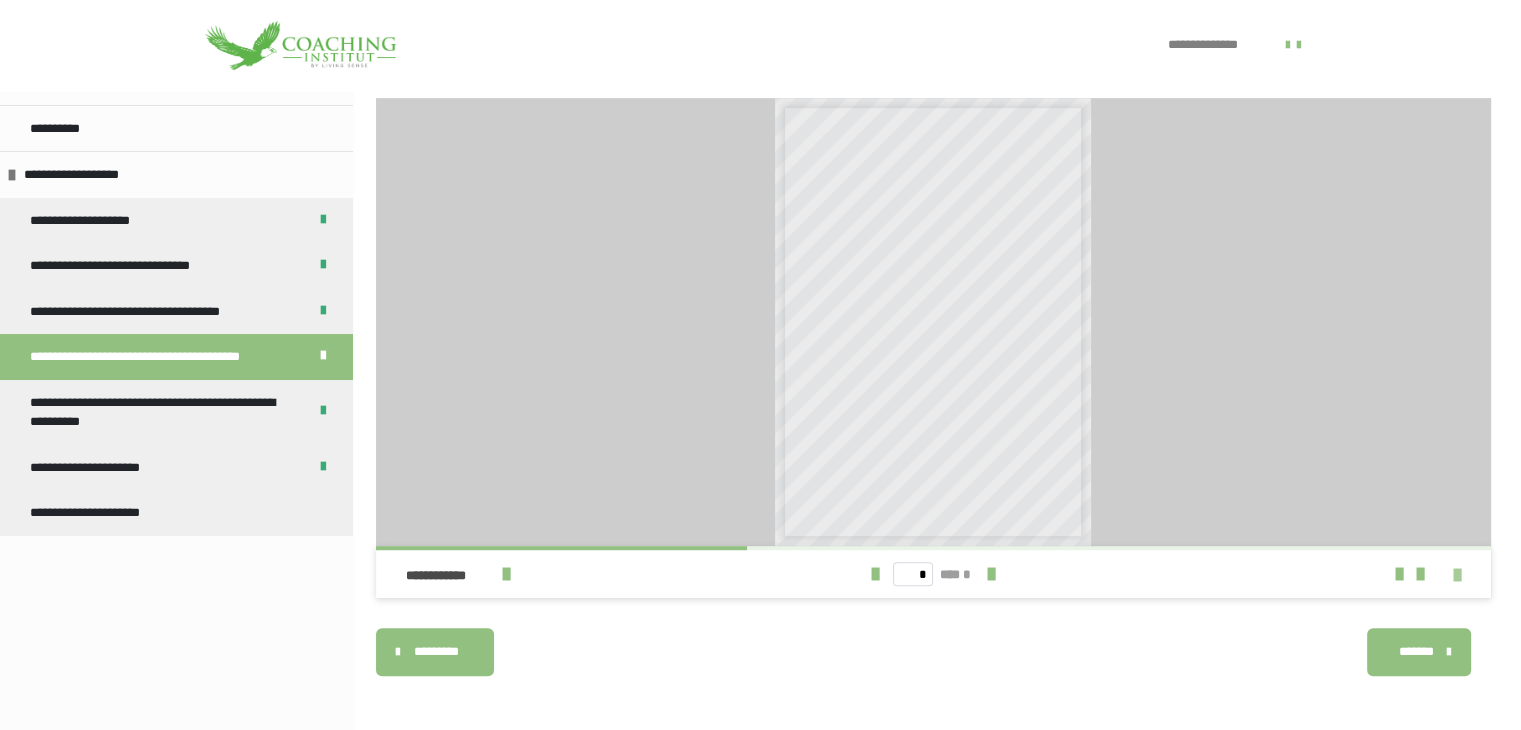 click at bounding box center [1457, 575] 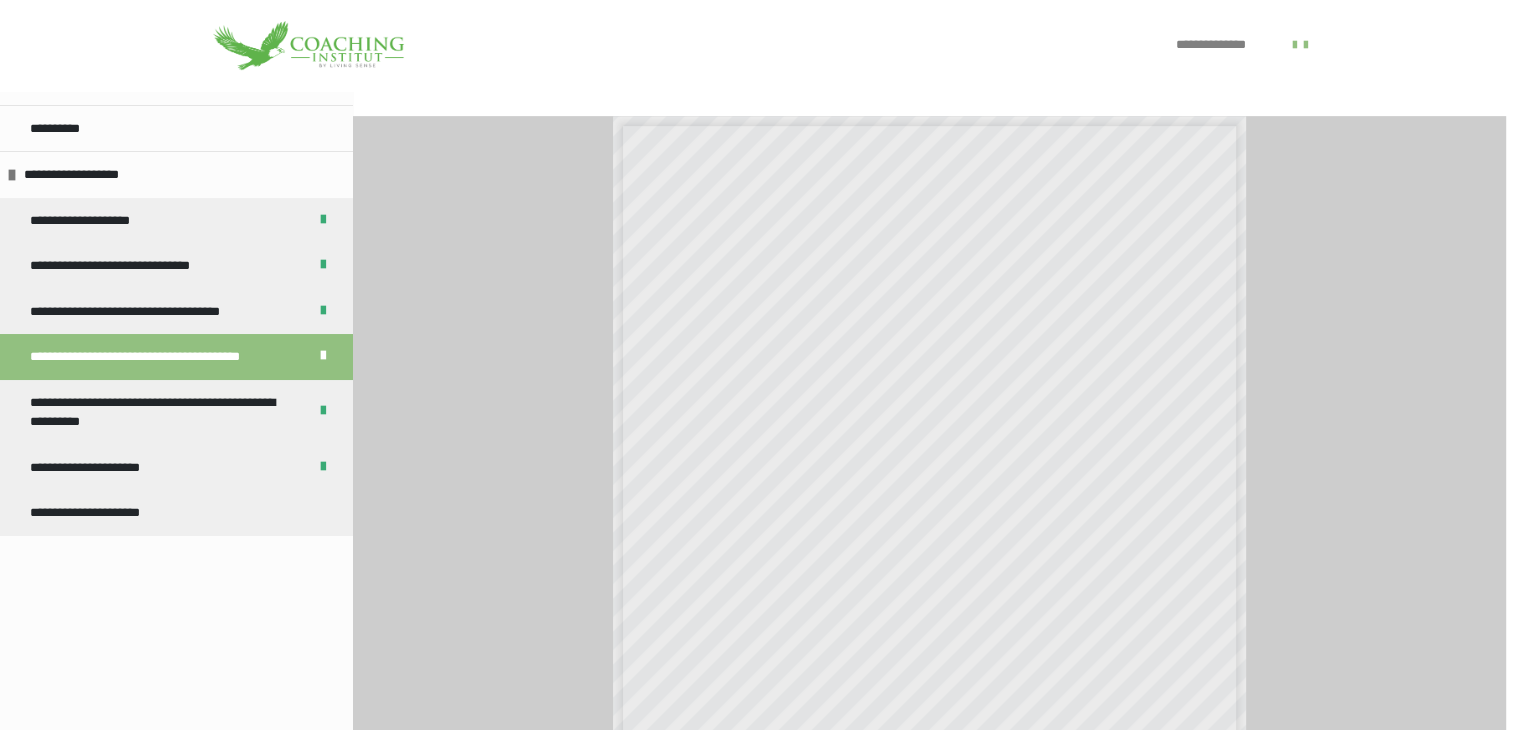 scroll, scrollTop: 763, scrollLeft: 0, axis: vertical 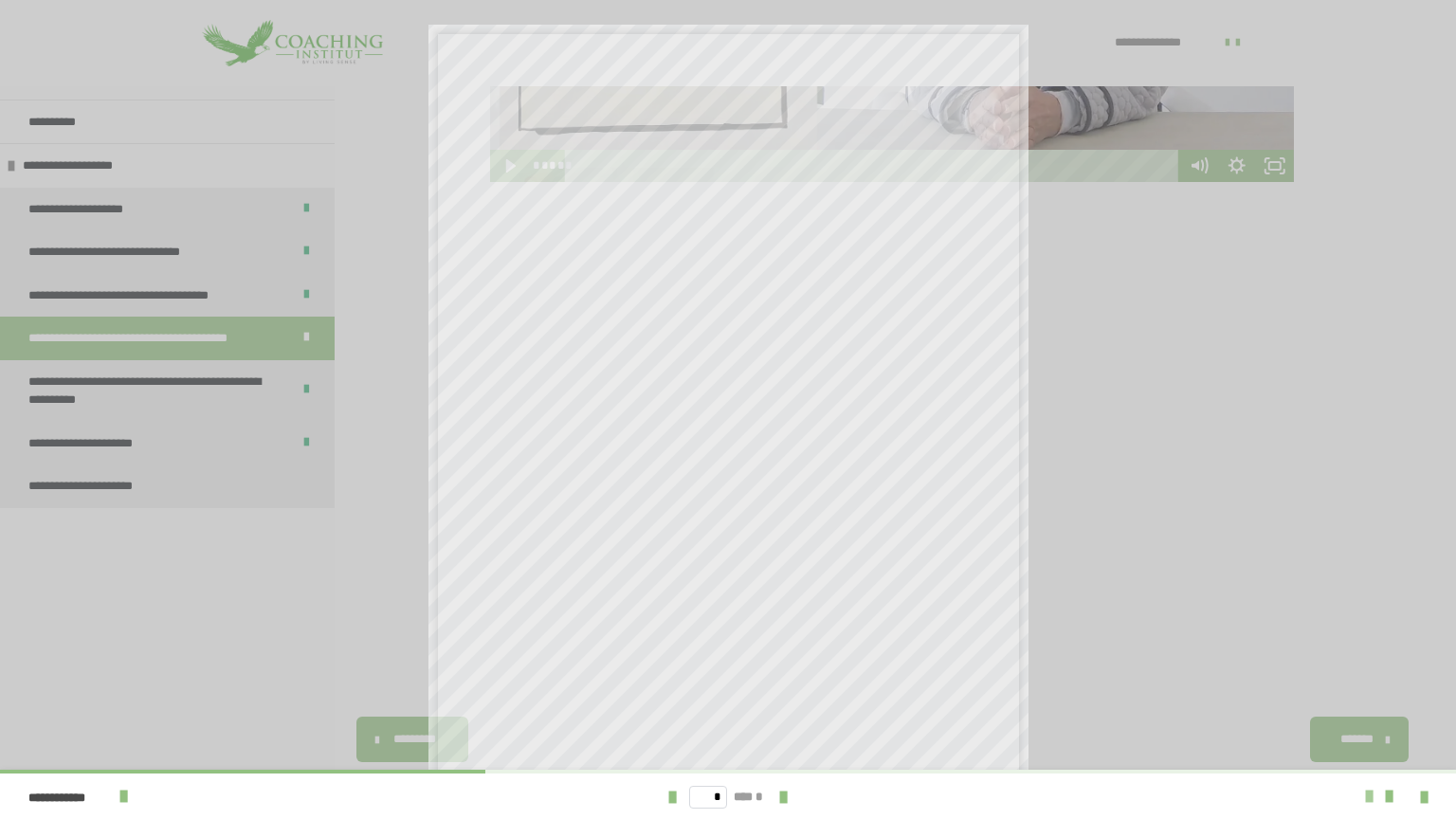 click at bounding box center [1369, 796] 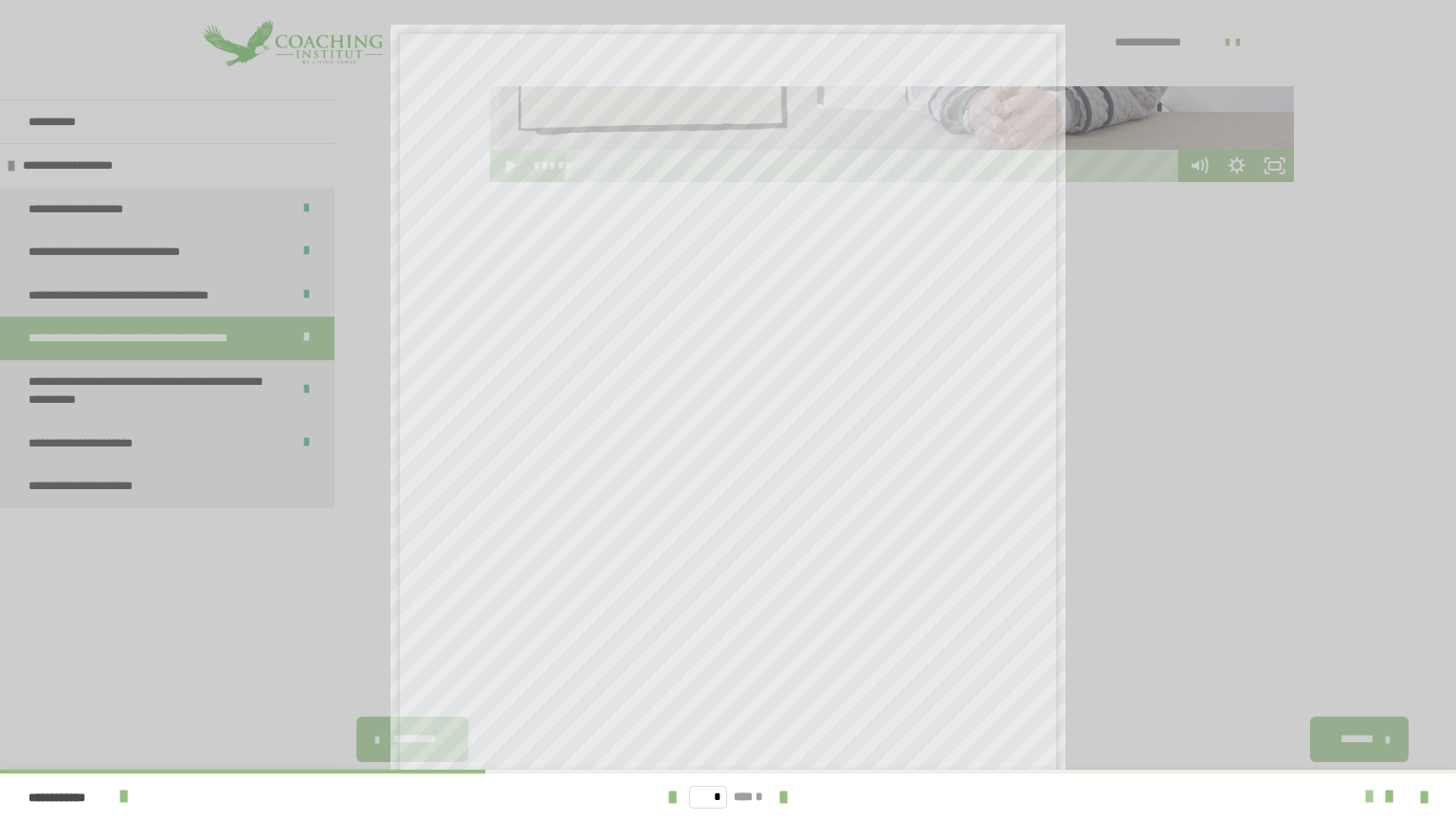 click at bounding box center [1369, 796] 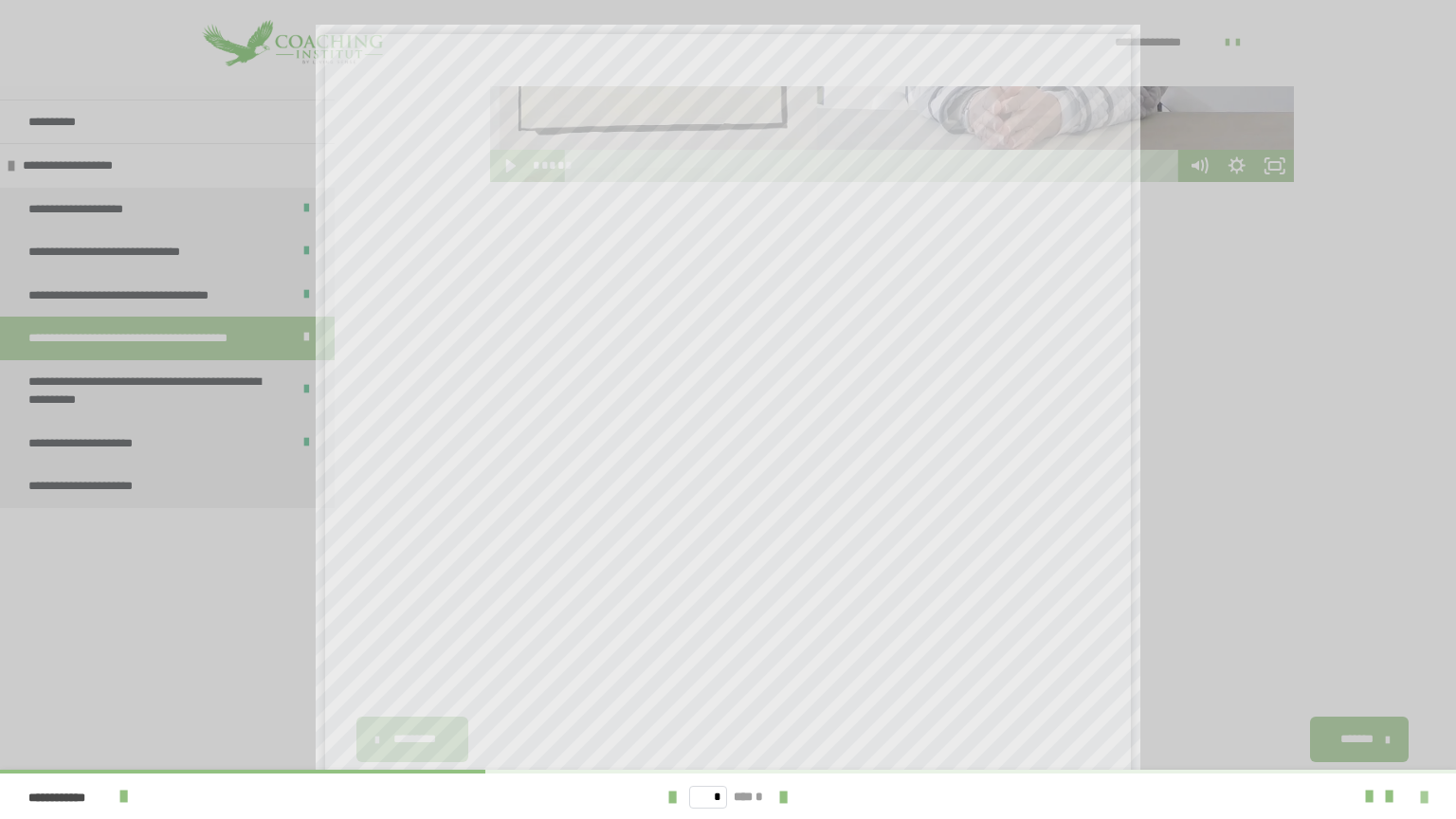 click at bounding box center (1424, 797) 